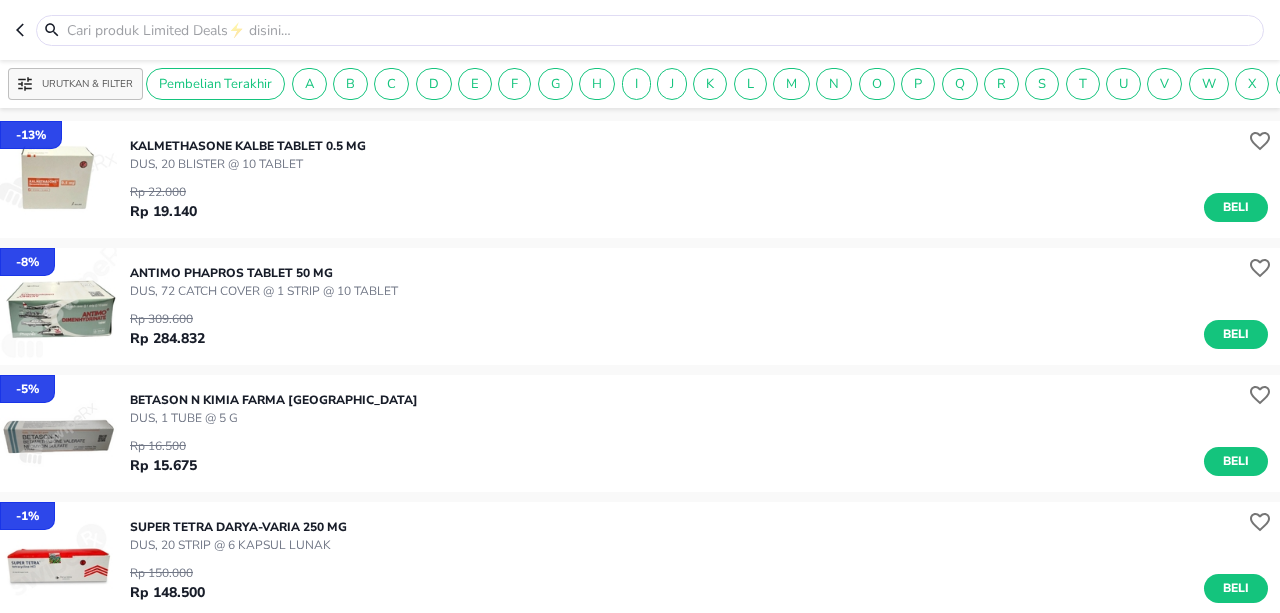 scroll, scrollTop: 0, scrollLeft: 0, axis: both 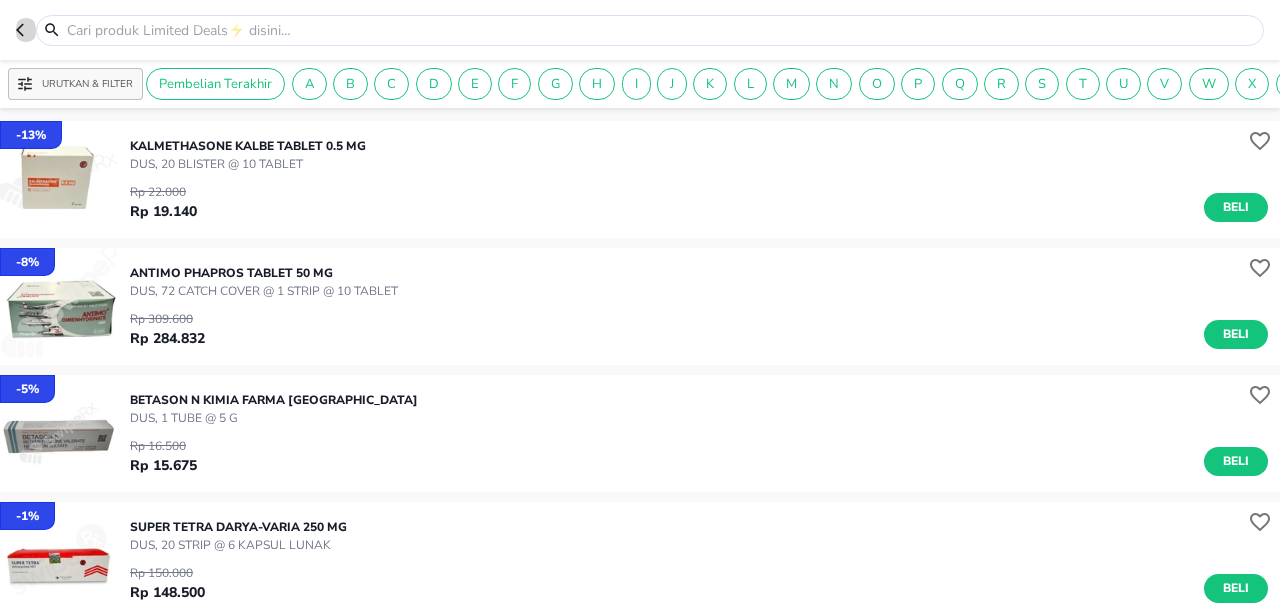 click 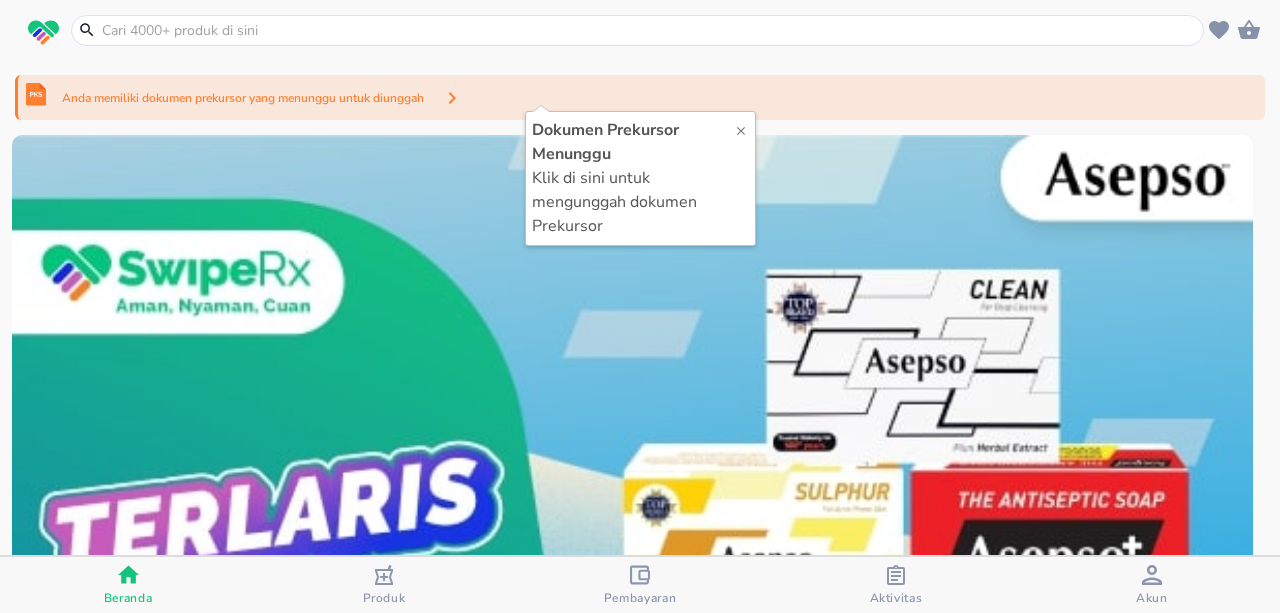 click on "Anda memiliki dokumen prekursor yang menunggu untuk diunggah" at bounding box center (243, 98) 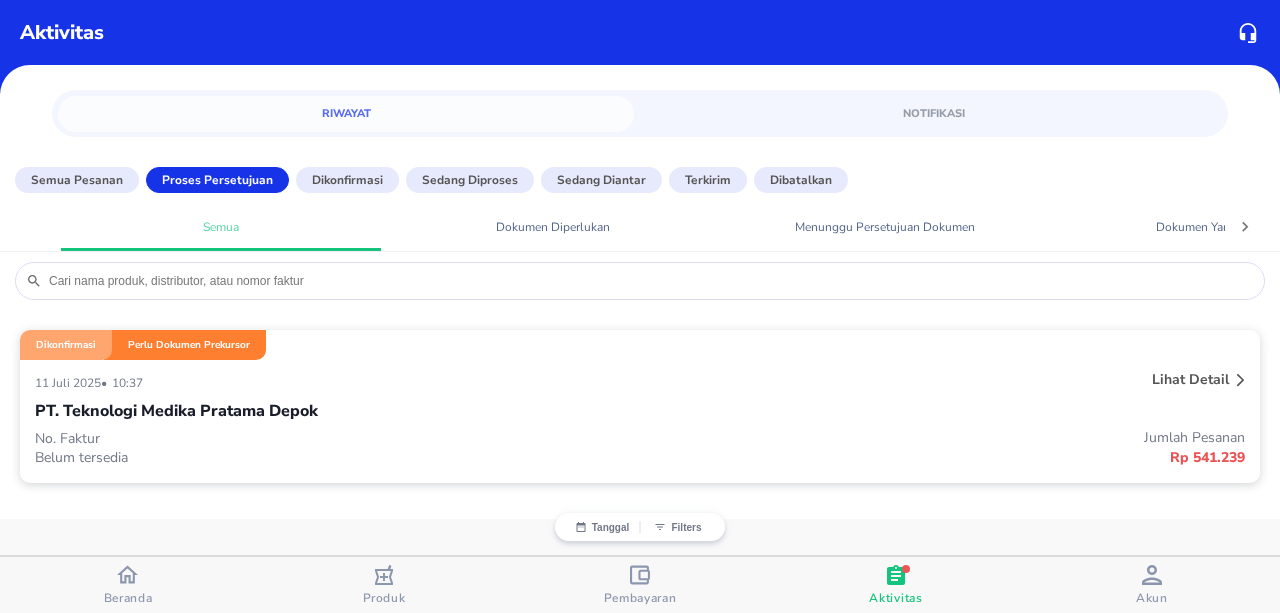 click on "Jumlah Pesanan" at bounding box center [942, 437] 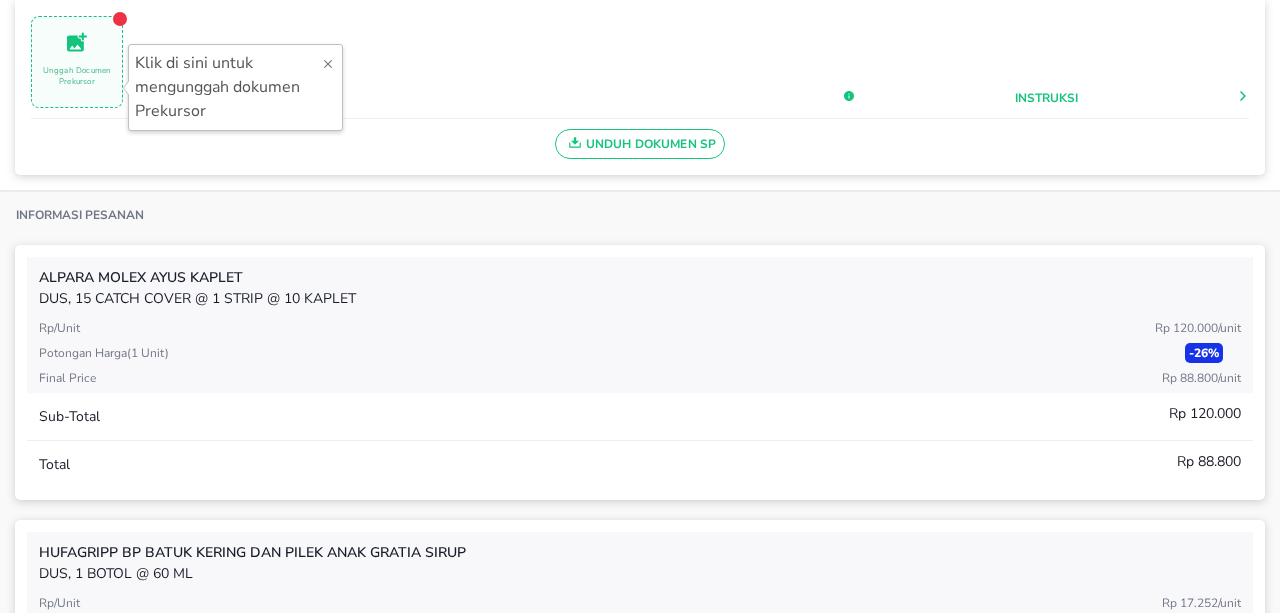 scroll, scrollTop: 400, scrollLeft: 0, axis: vertical 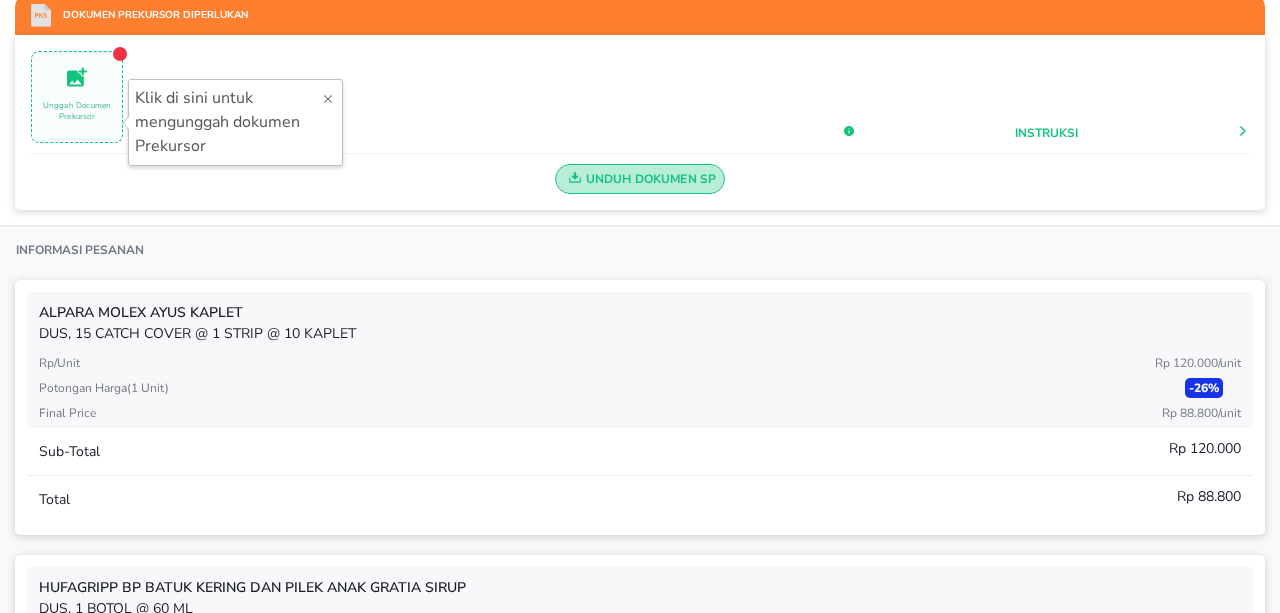 click on "Unduh Dokumen SP" at bounding box center [640, 179] 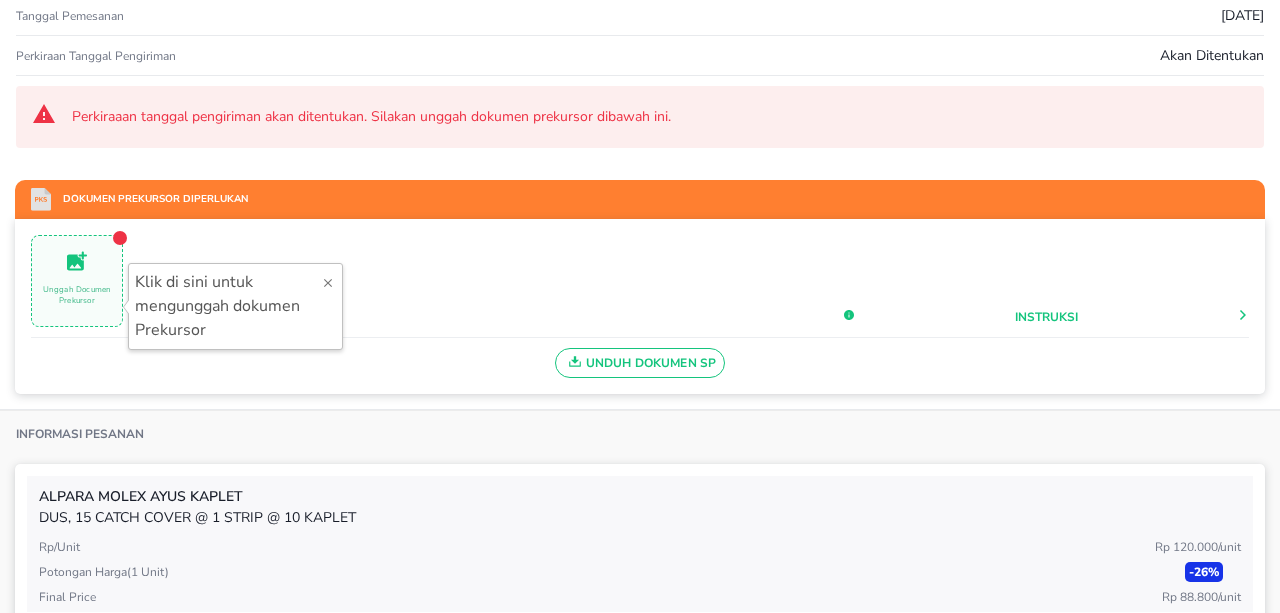 scroll, scrollTop: 200, scrollLeft: 0, axis: vertical 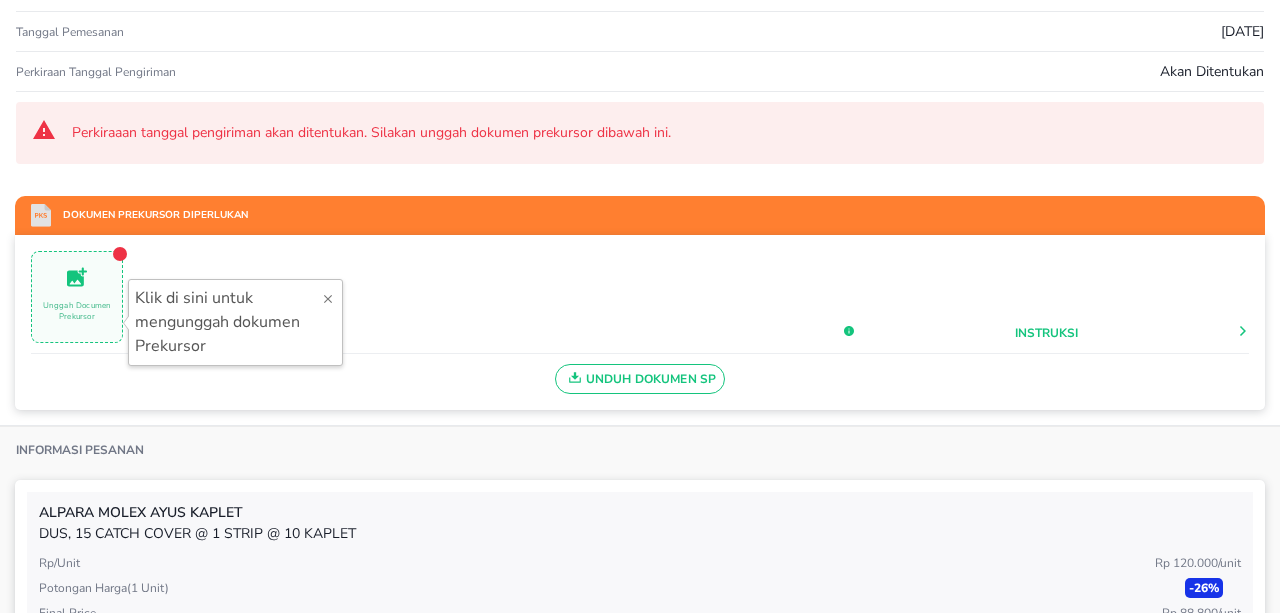 click on "Unggah Documen Prekursor" at bounding box center (77, 297) 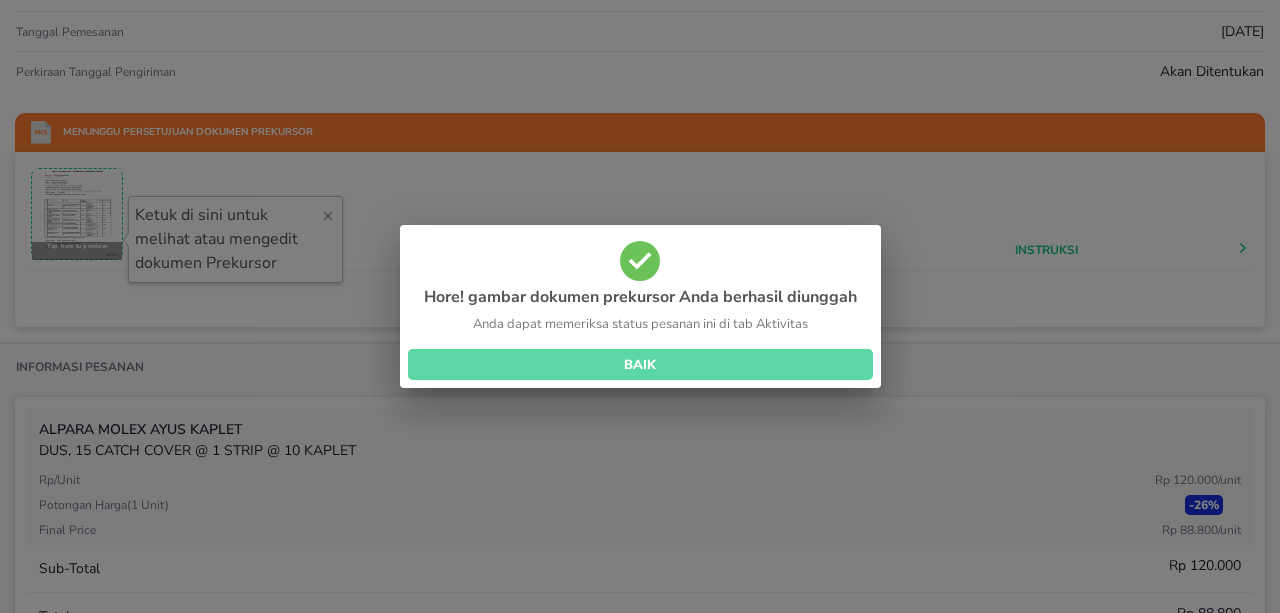 click on "BAIK" at bounding box center [640, 365] 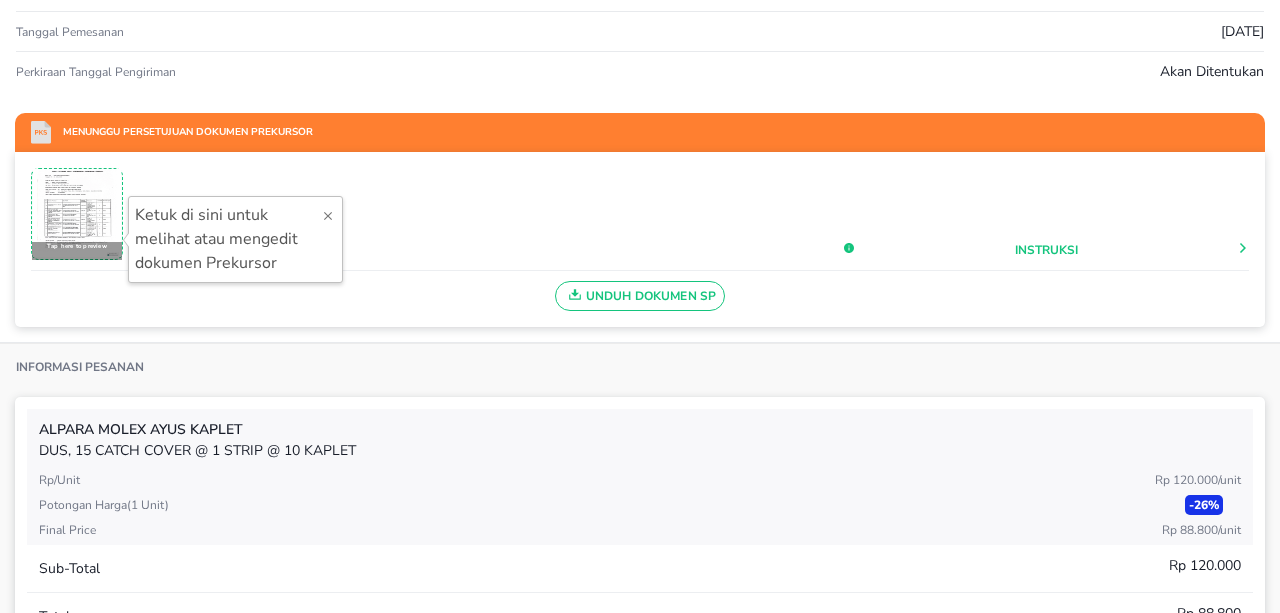 click at bounding box center (77, 213) 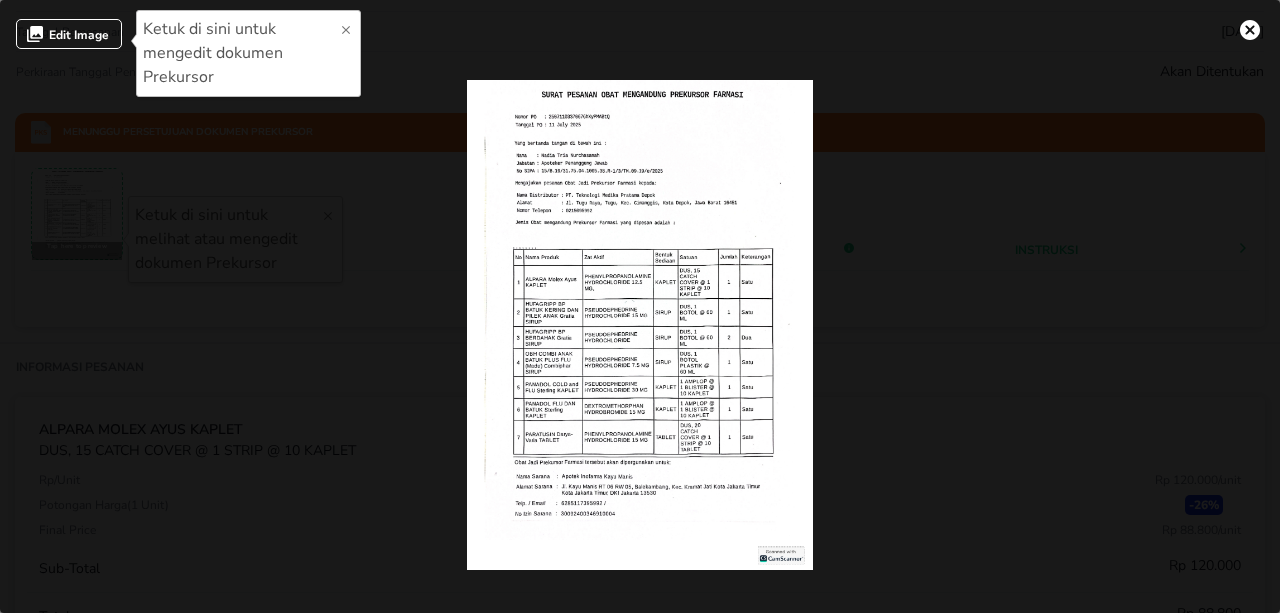 click at bounding box center [1250, 30] 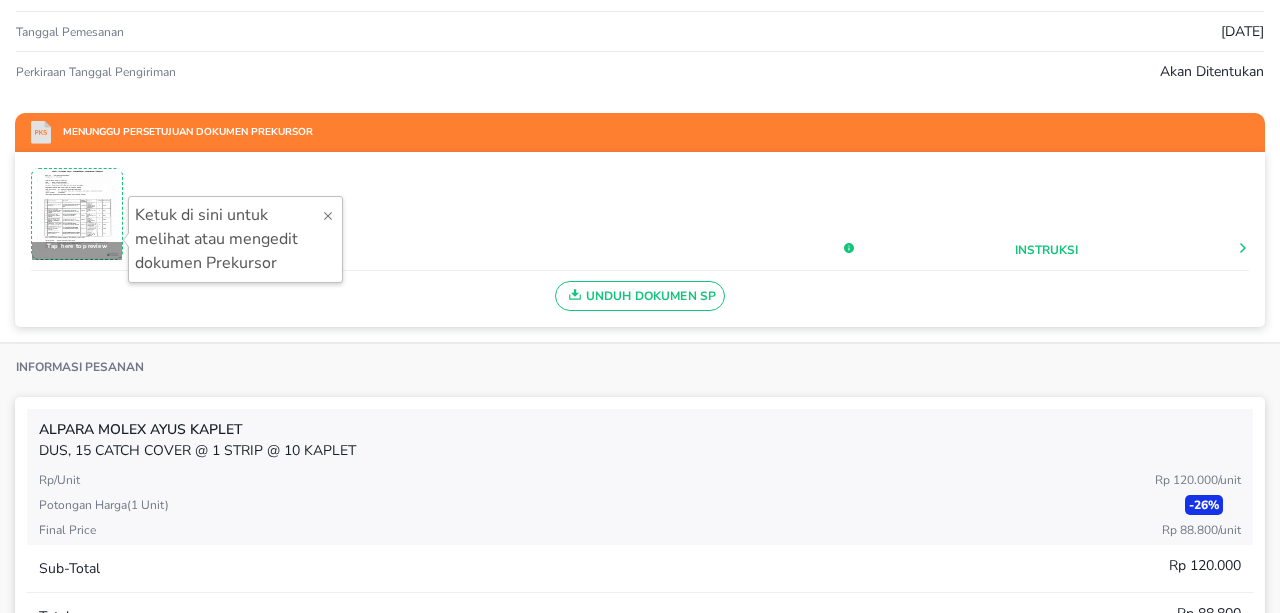 click on "Tap here to preview Instruksi" at bounding box center (640, 219) 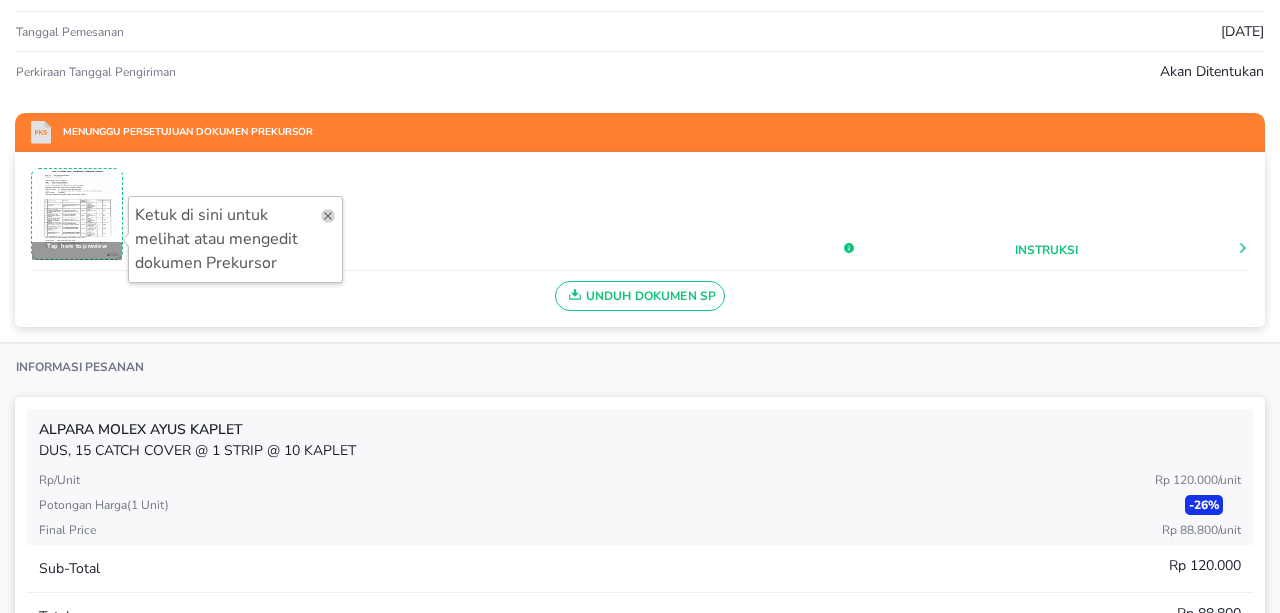 click 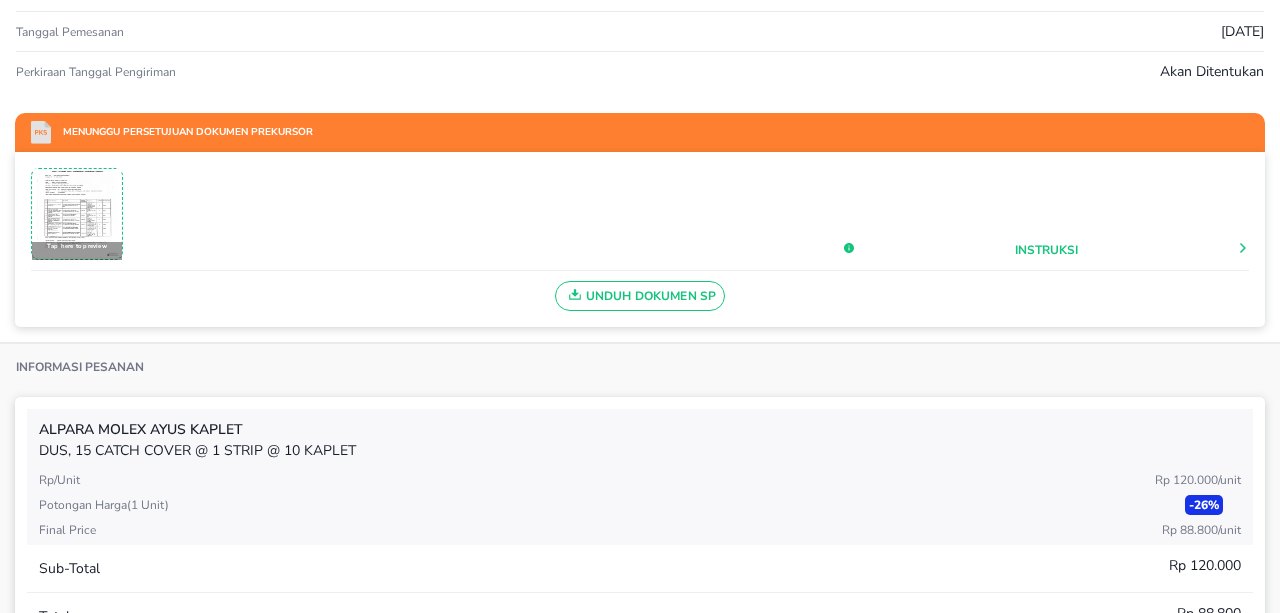 click at bounding box center (77, 213) 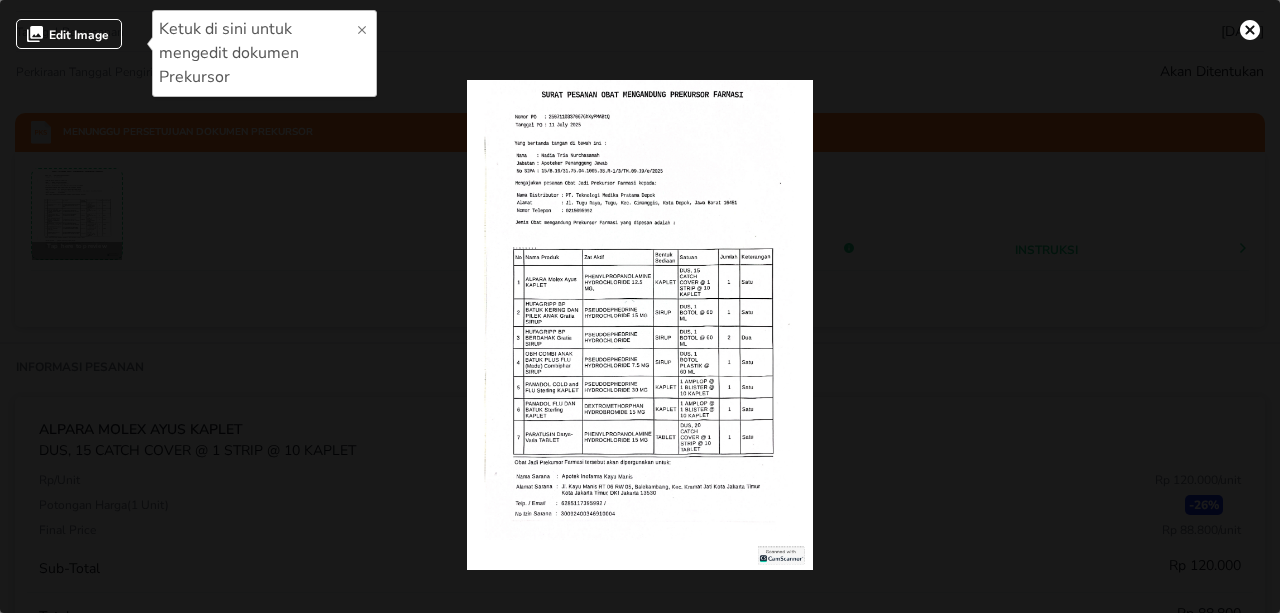 click on "Ketuk di sini untuk mengedit dokumen Prekursor" at bounding box center (257, 53) 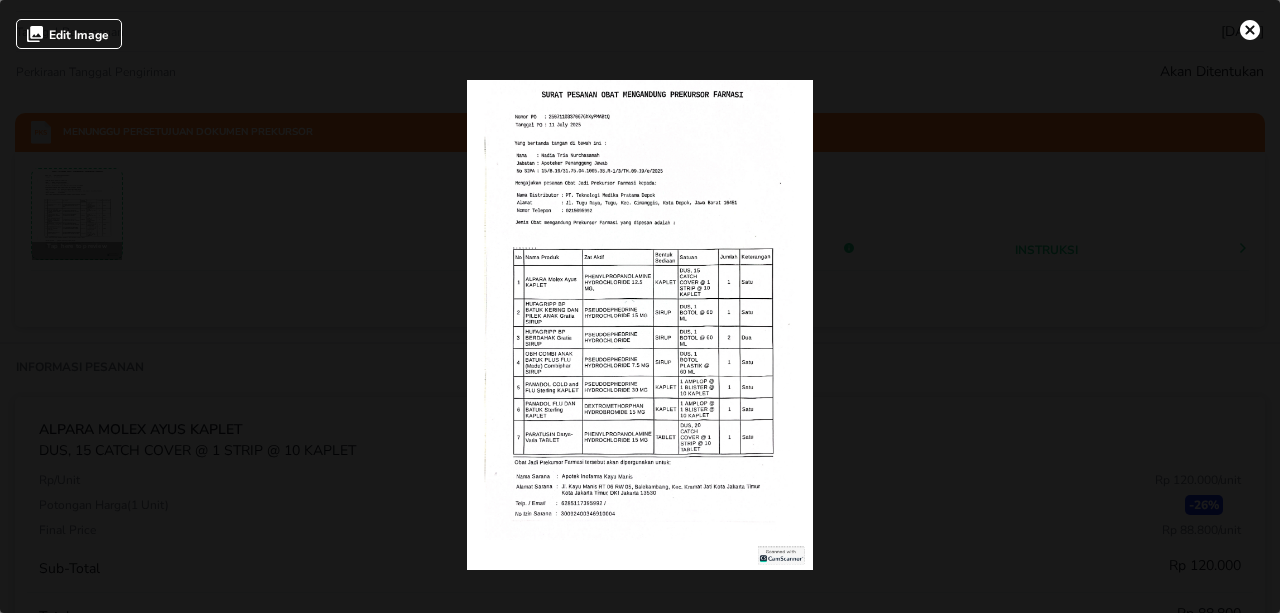 click on "Edit Image" at bounding box center (79, 34) 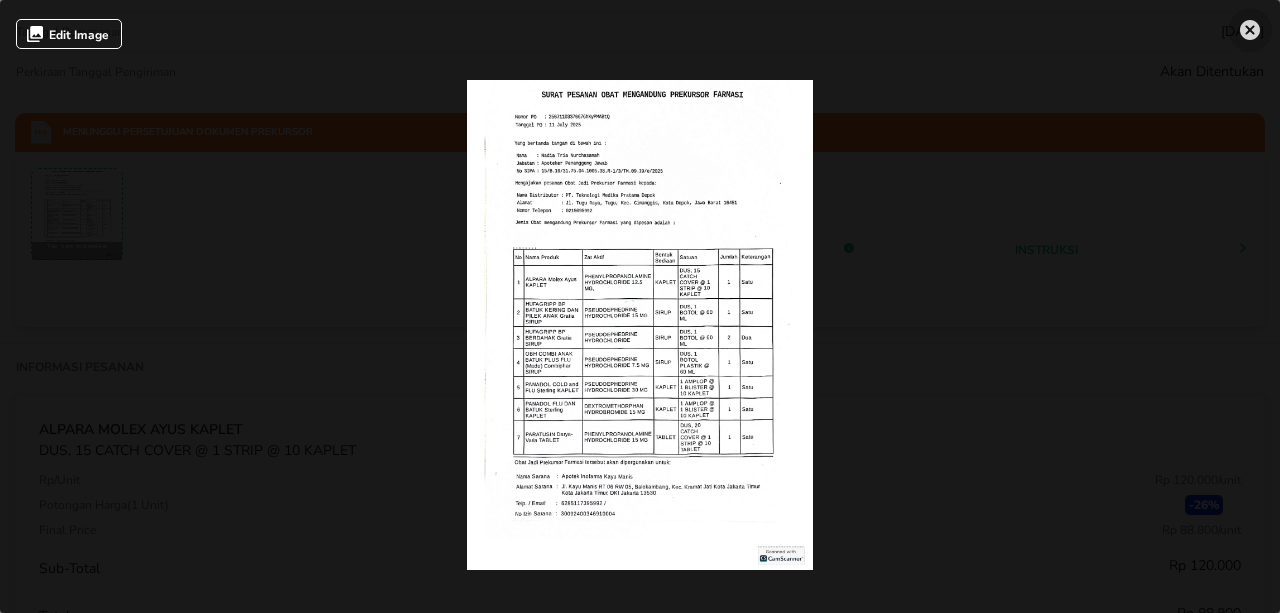 click at bounding box center (1250, 30) 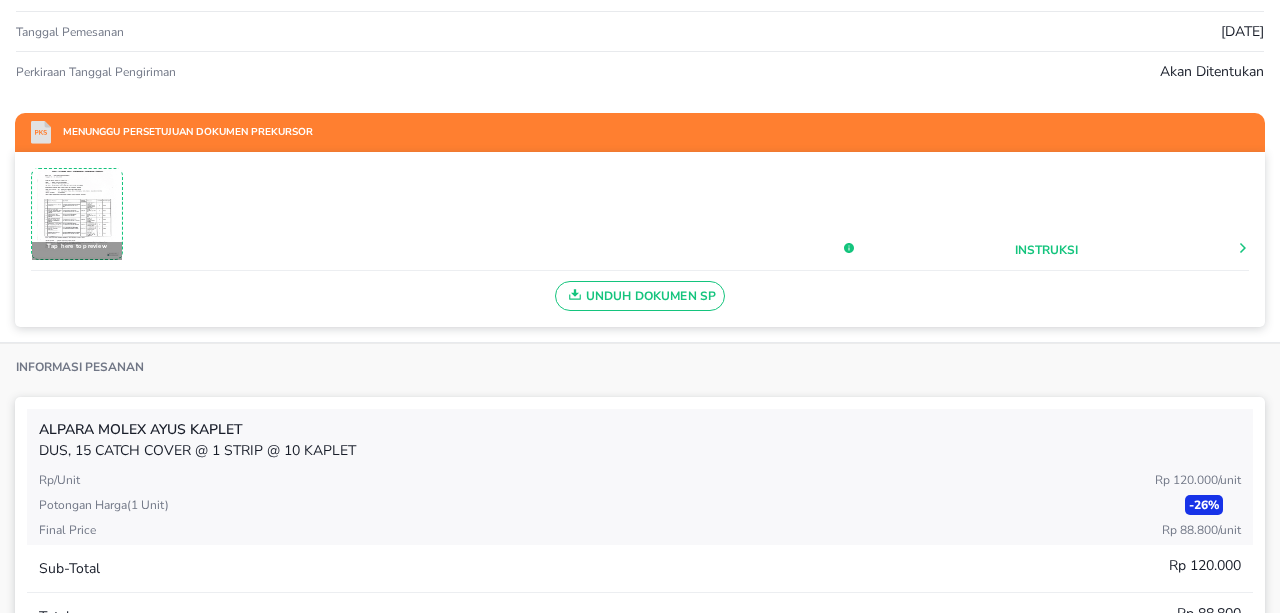 click at bounding box center (77, 213) 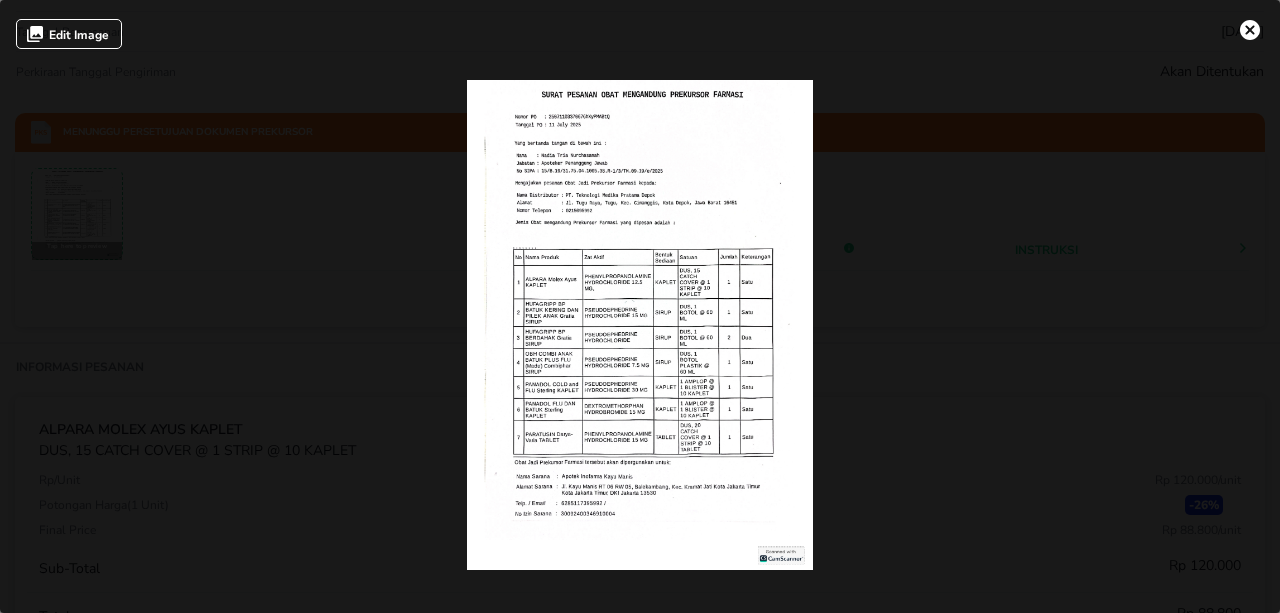 click on "Edit Image" at bounding box center [79, 34] 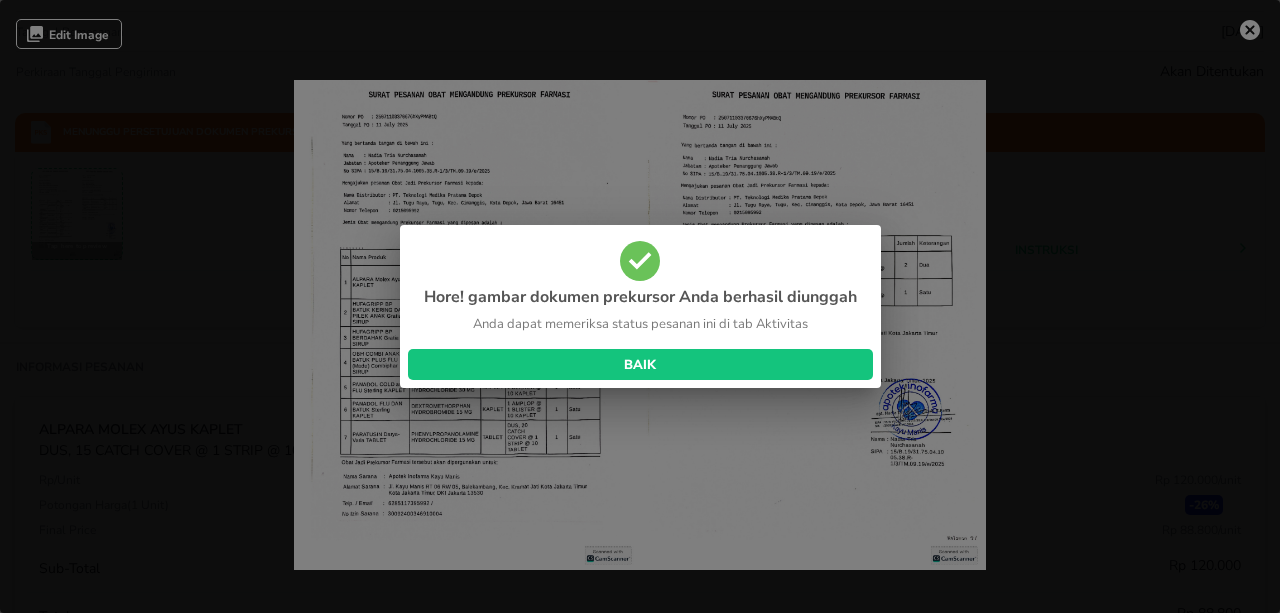 click on "BAIK" at bounding box center (640, 365) 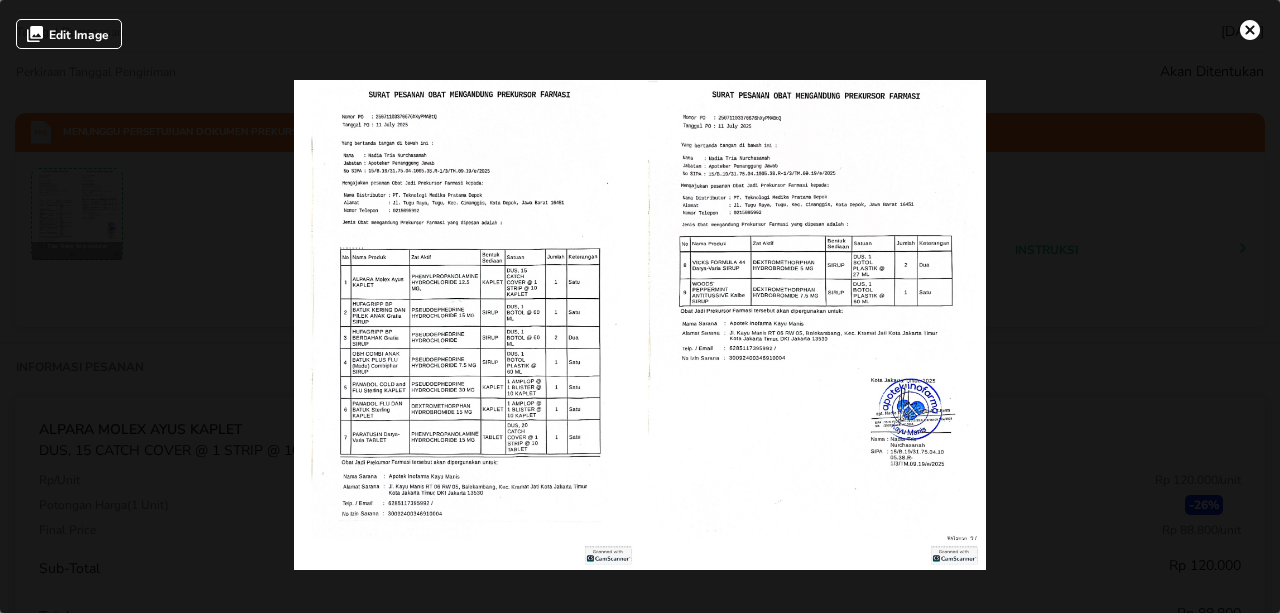 click at bounding box center (1250, 30) 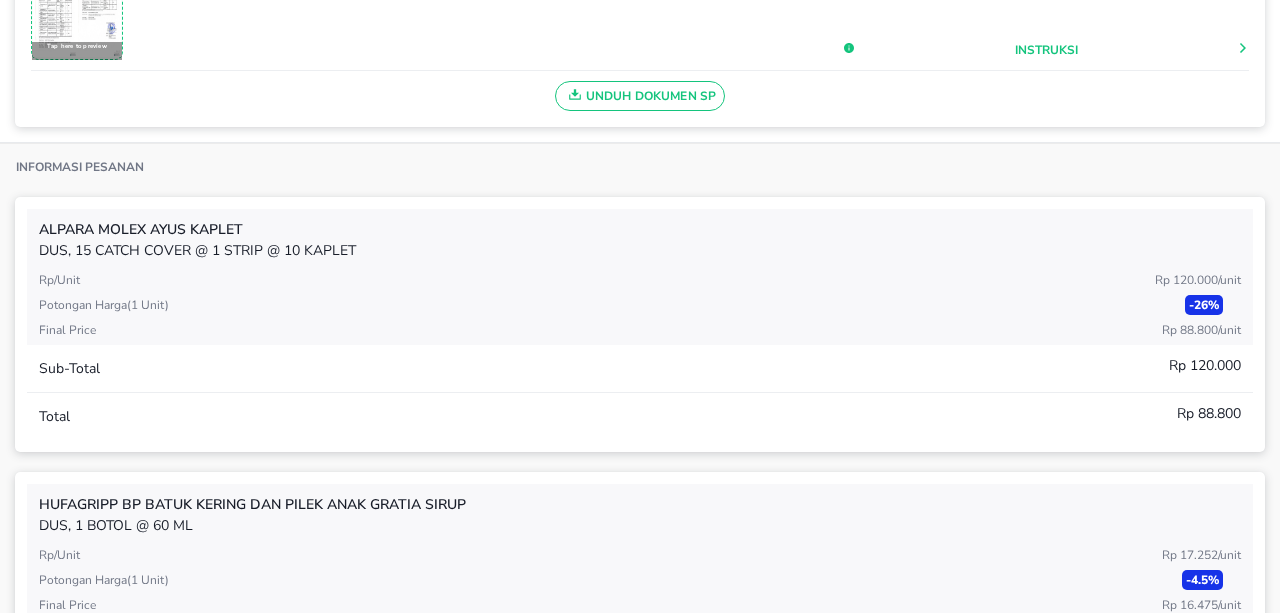scroll, scrollTop: 300, scrollLeft: 0, axis: vertical 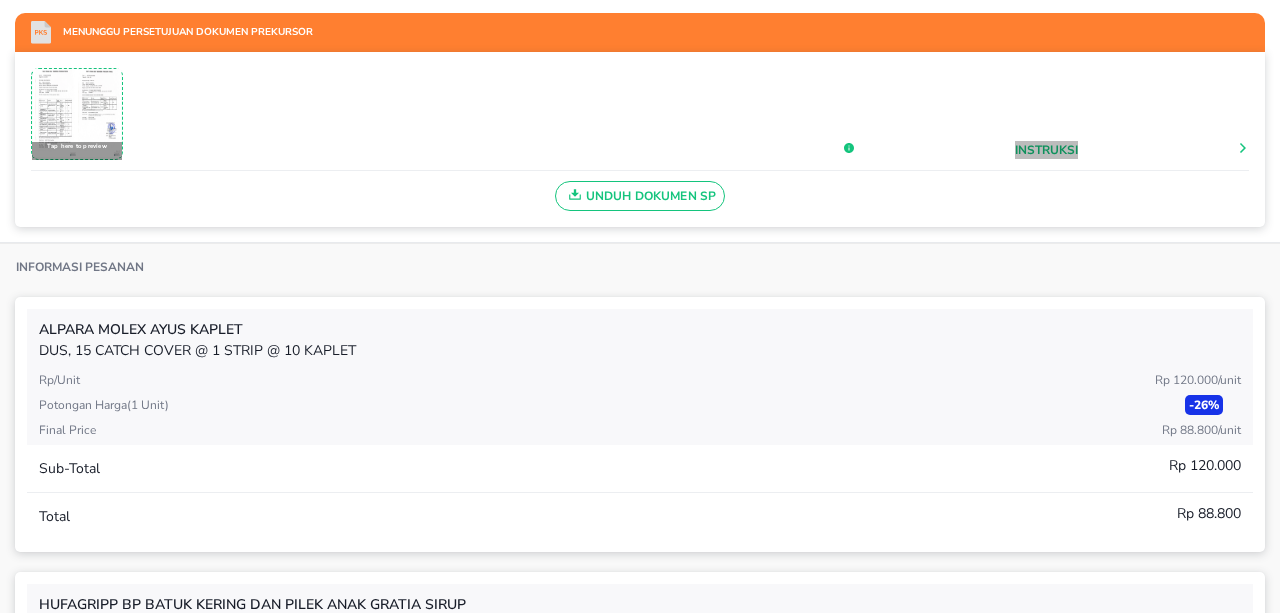 click on "Instruksi" at bounding box center (1046, 150) 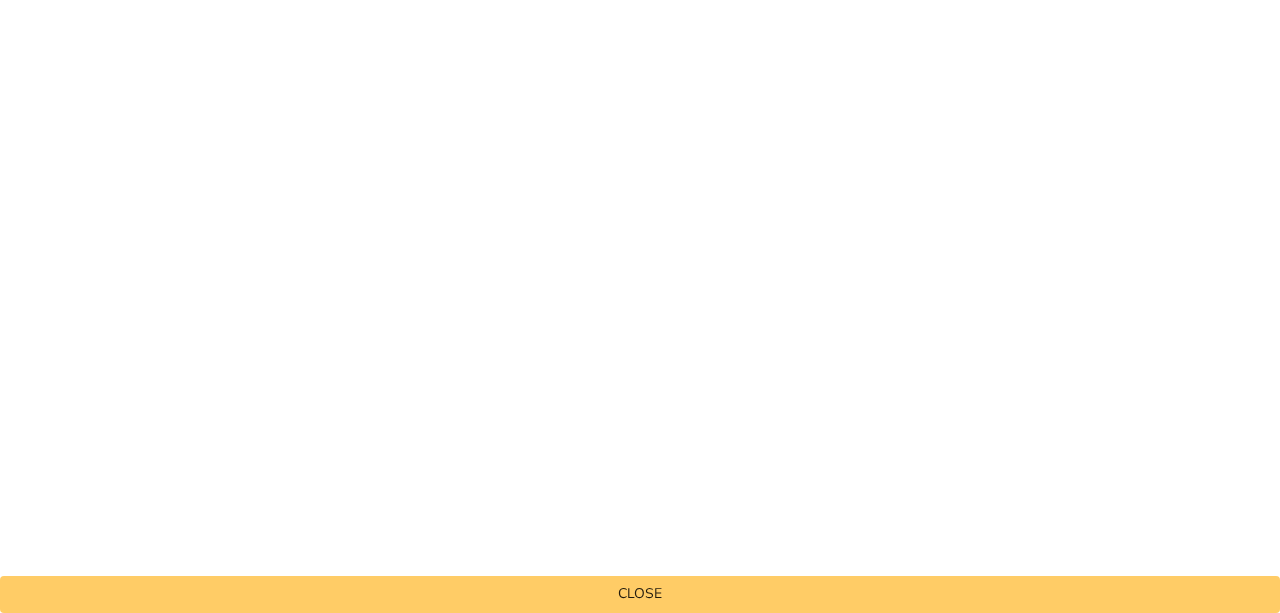 click on "Close" at bounding box center [640, 594] 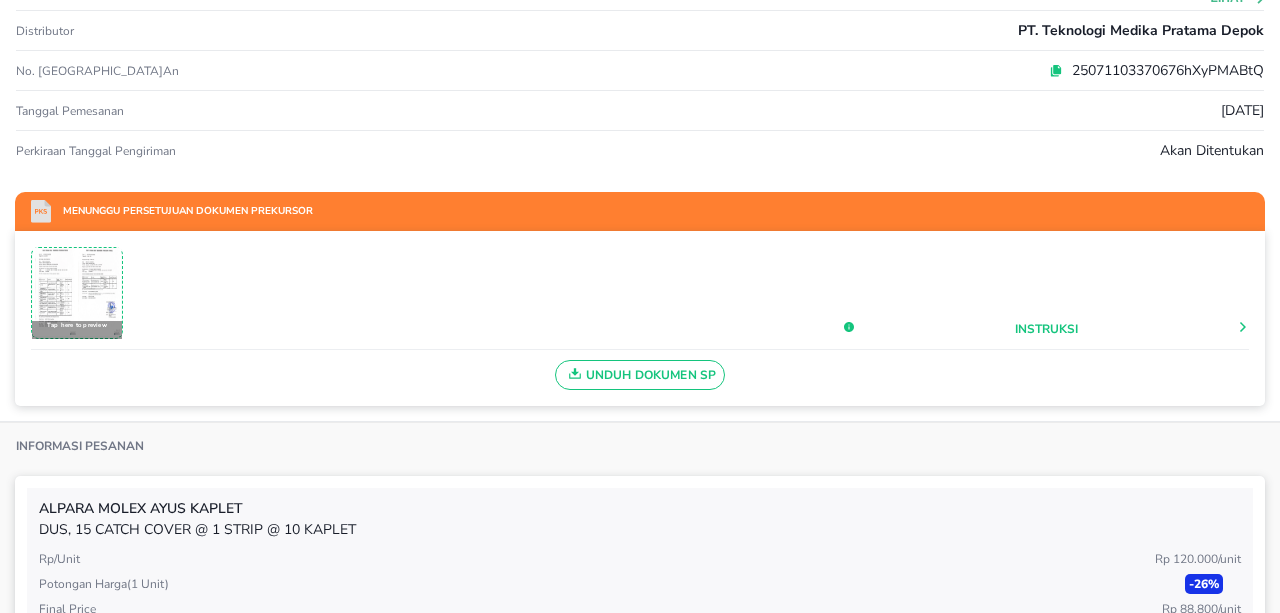 scroll, scrollTop: 87, scrollLeft: 0, axis: vertical 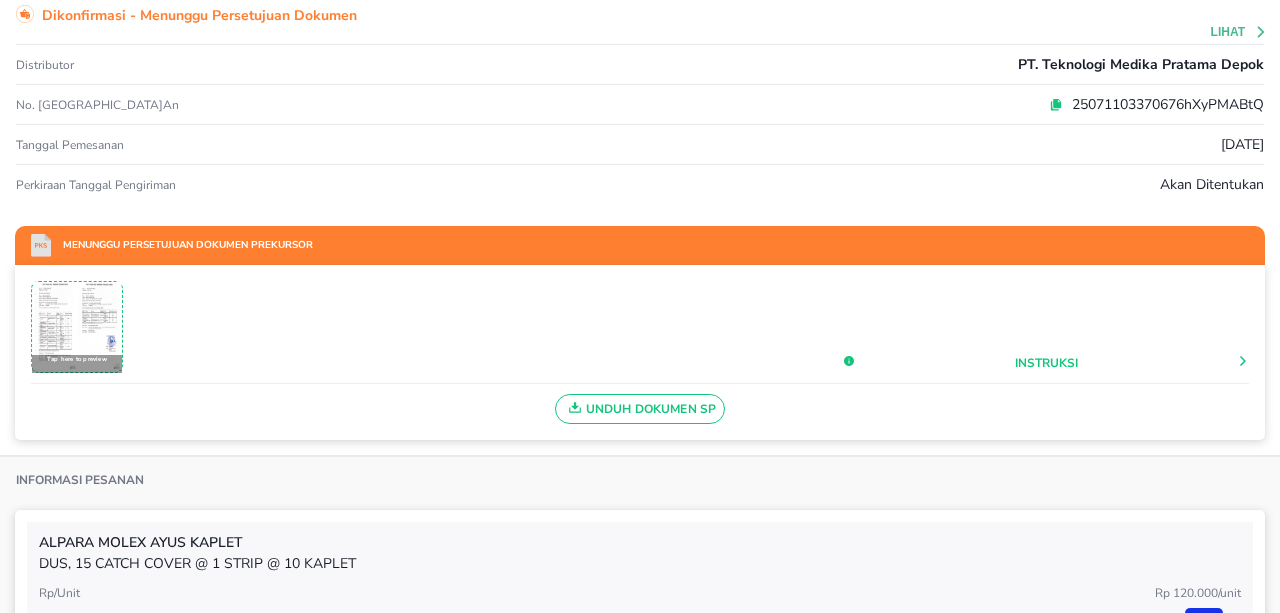 click on "Perkiraan Tanggal Pengiriman Akan ditentukan" at bounding box center (640, 184) 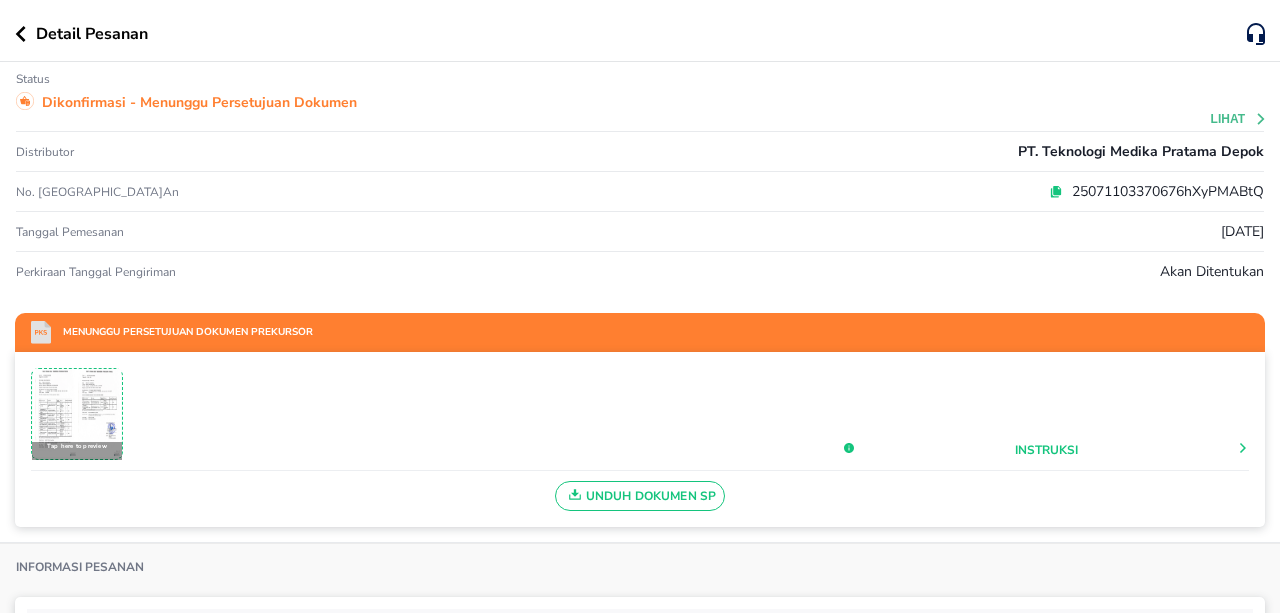 click on "Lihat" at bounding box center (1239, 119) 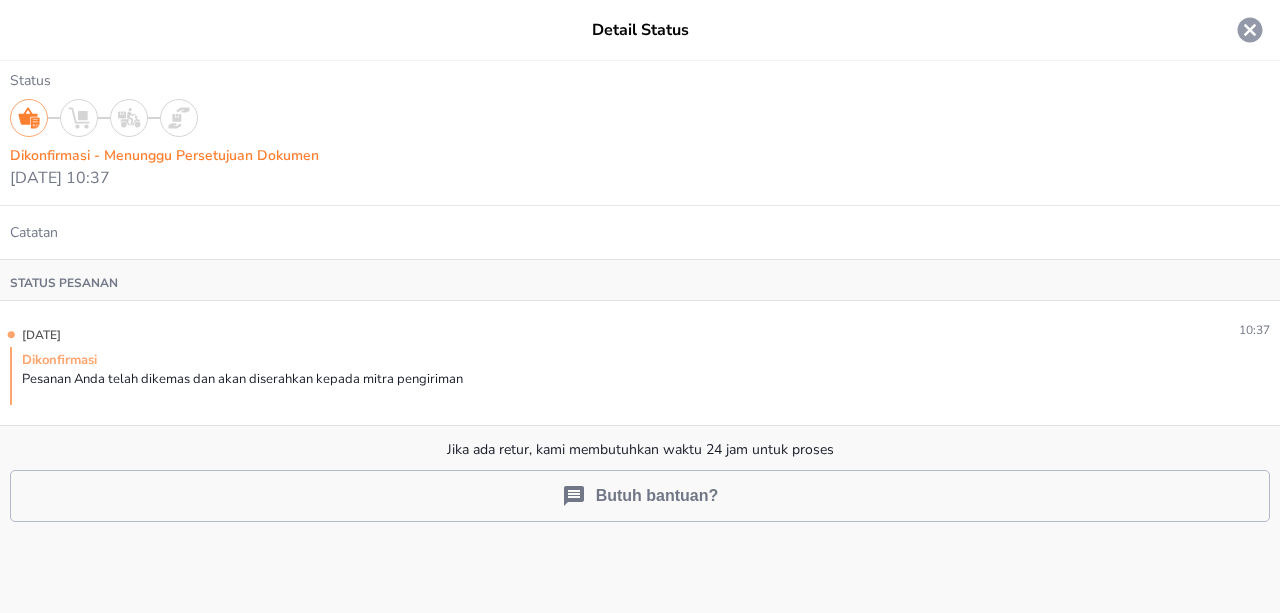 click on "Dikonfirmasi - Menunggu Persetujuan Dokumen" at bounding box center [640, 155] 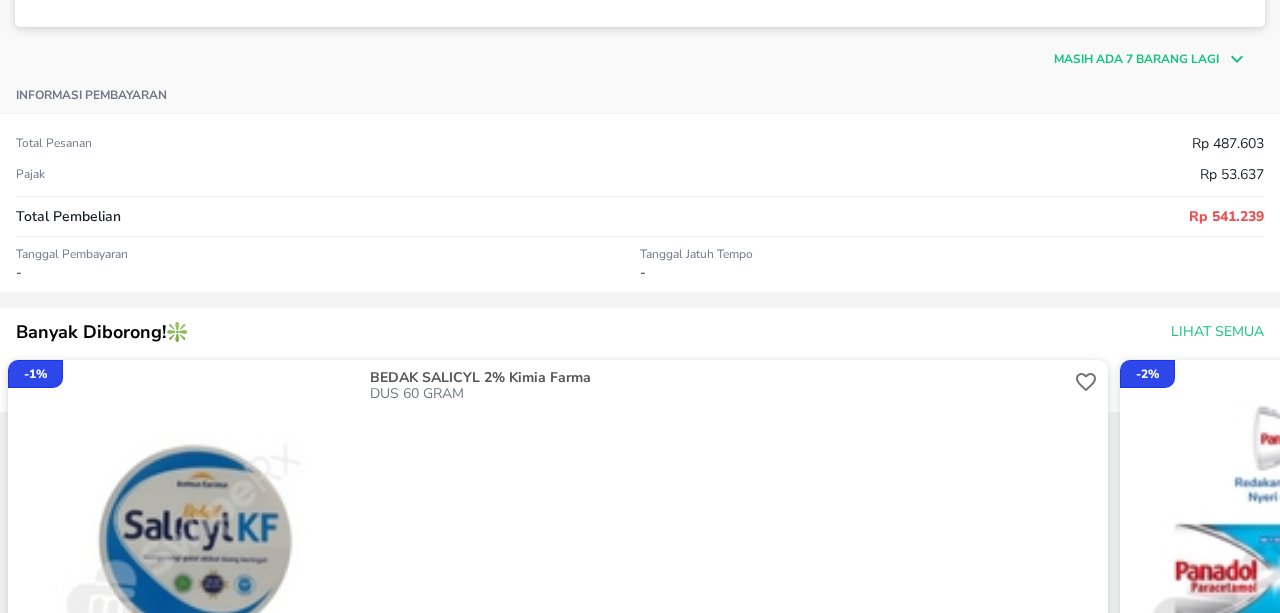 scroll, scrollTop: 1000, scrollLeft: 0, axis: vertical 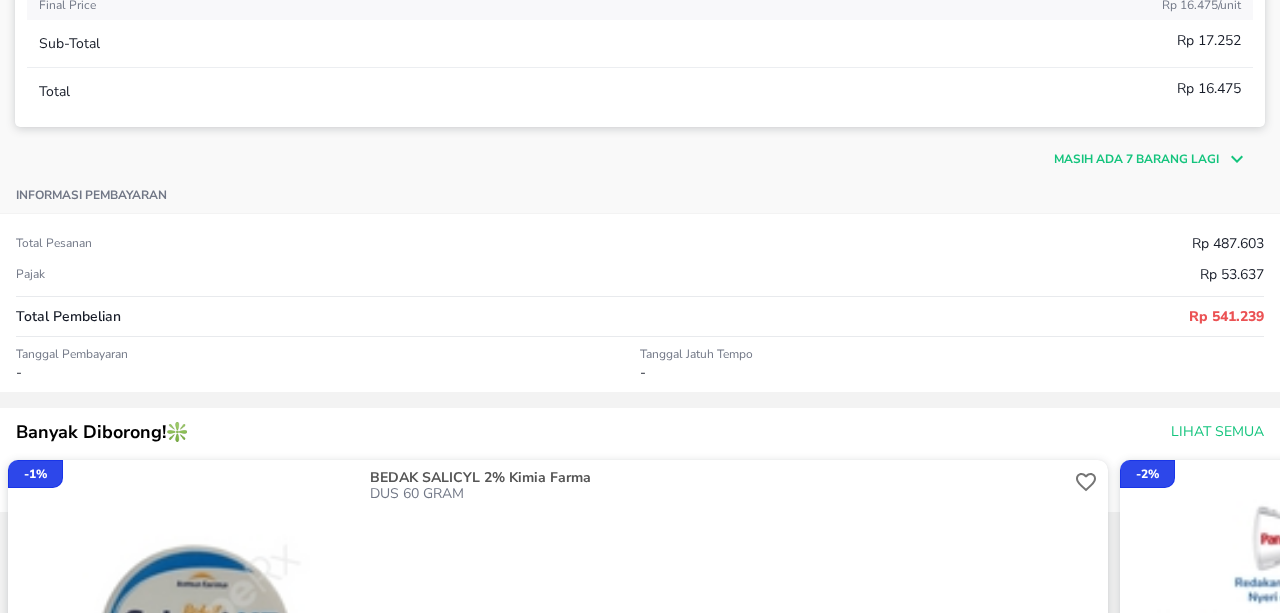 click on "Masih ada 7 barang lagi" at bounding box center (1136, 159) 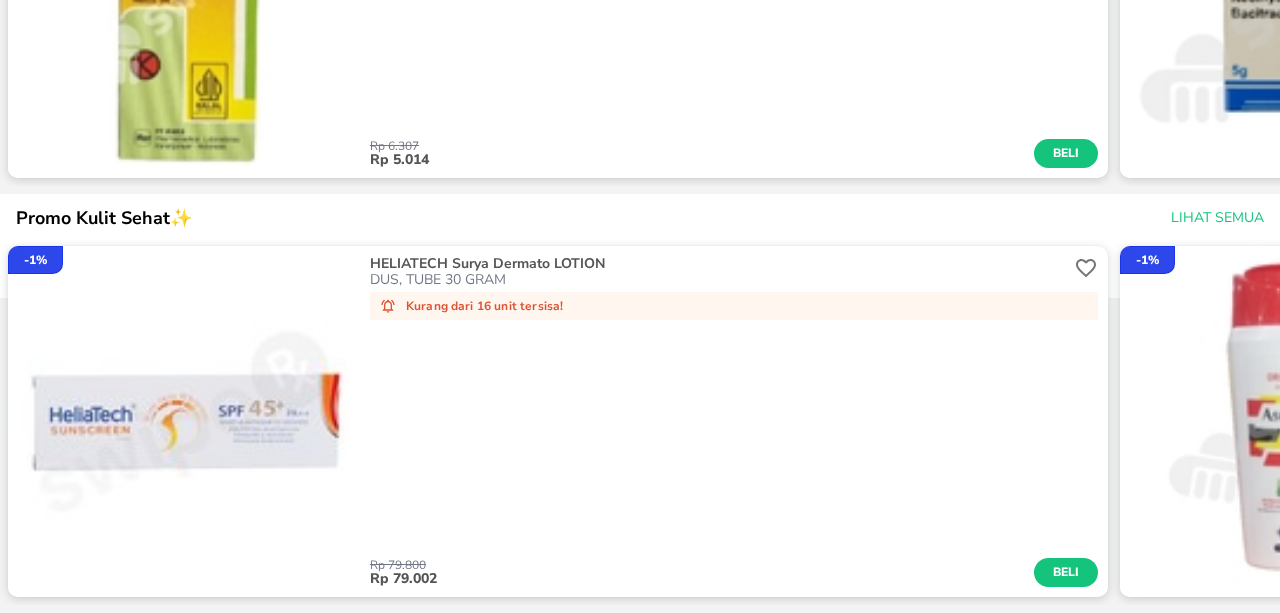 scroll, scrollTop: 4012, scrollLeft: 0, axis: vertical 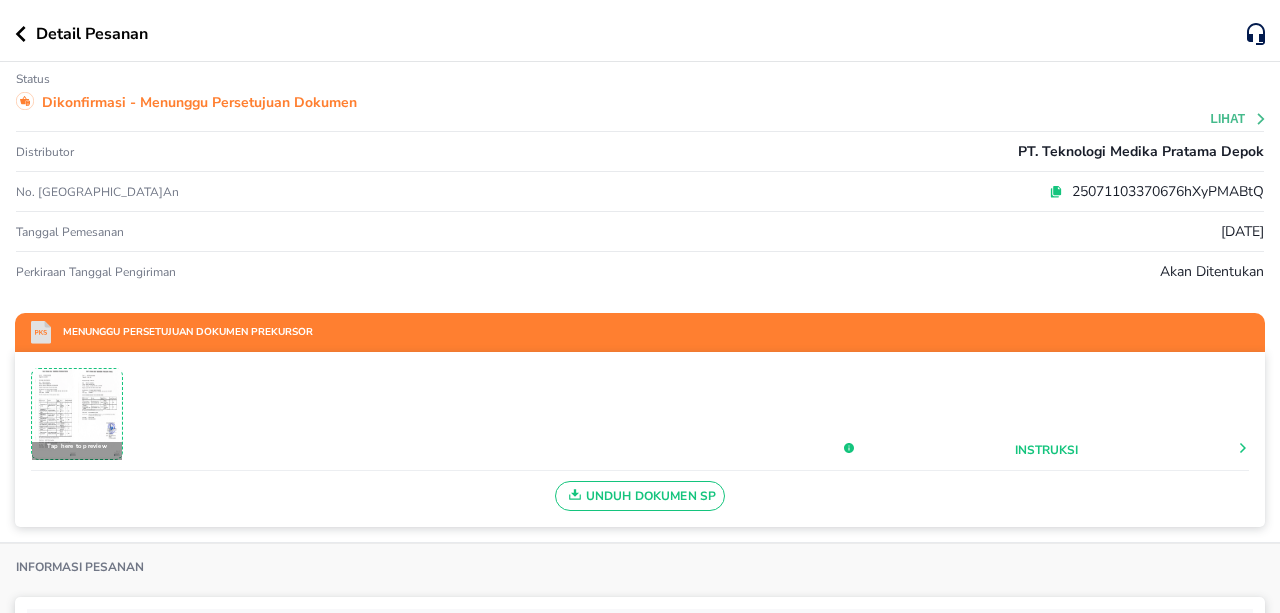 click on "Detail Pesanan" at bounding box center [640, 31] 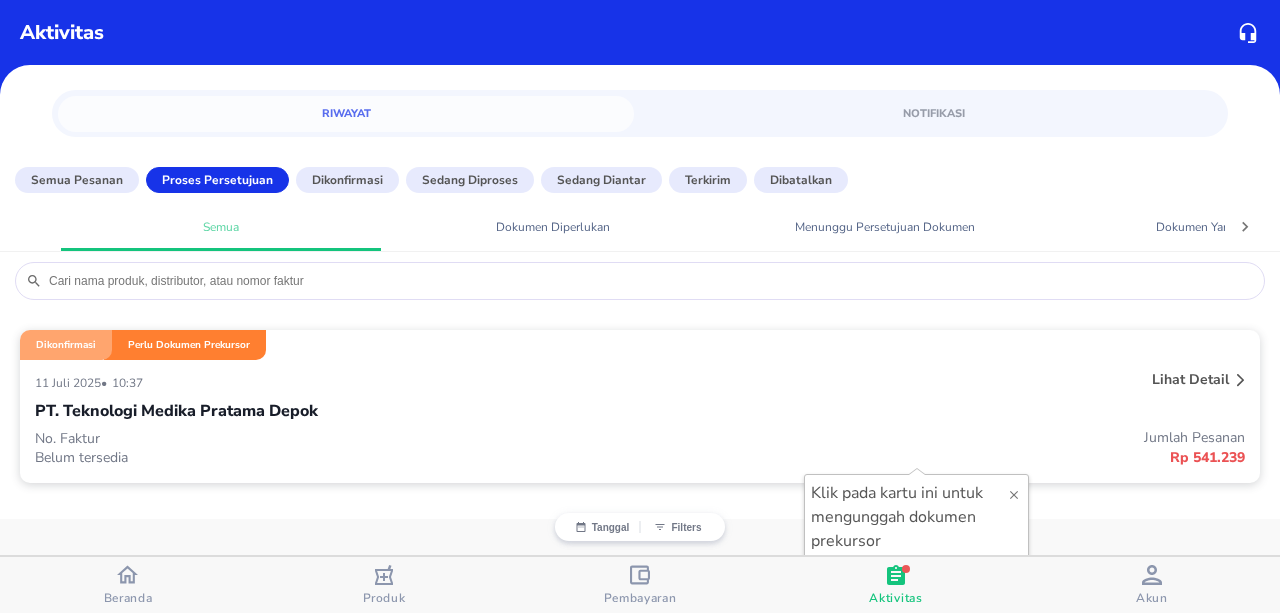 click on "PT. Teknologi Medika Pratama Depok" at bounding box center (640, 411) 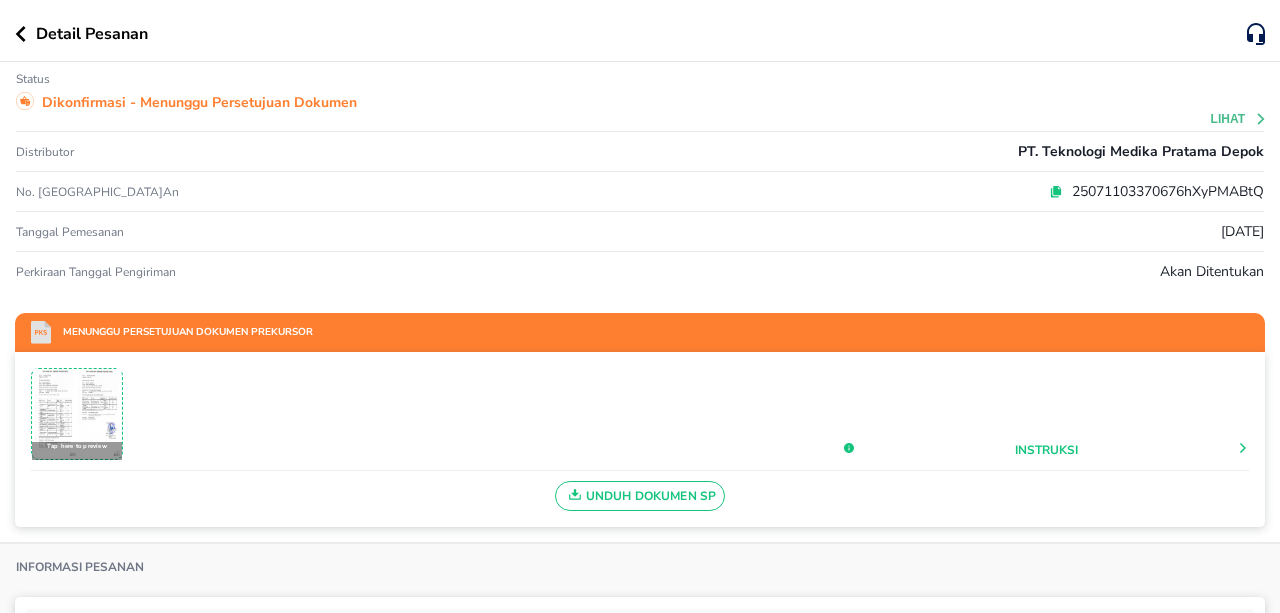 click on "Menunggu Persetujuan Dokumen Prekursor" at bounding box center [640, 332] 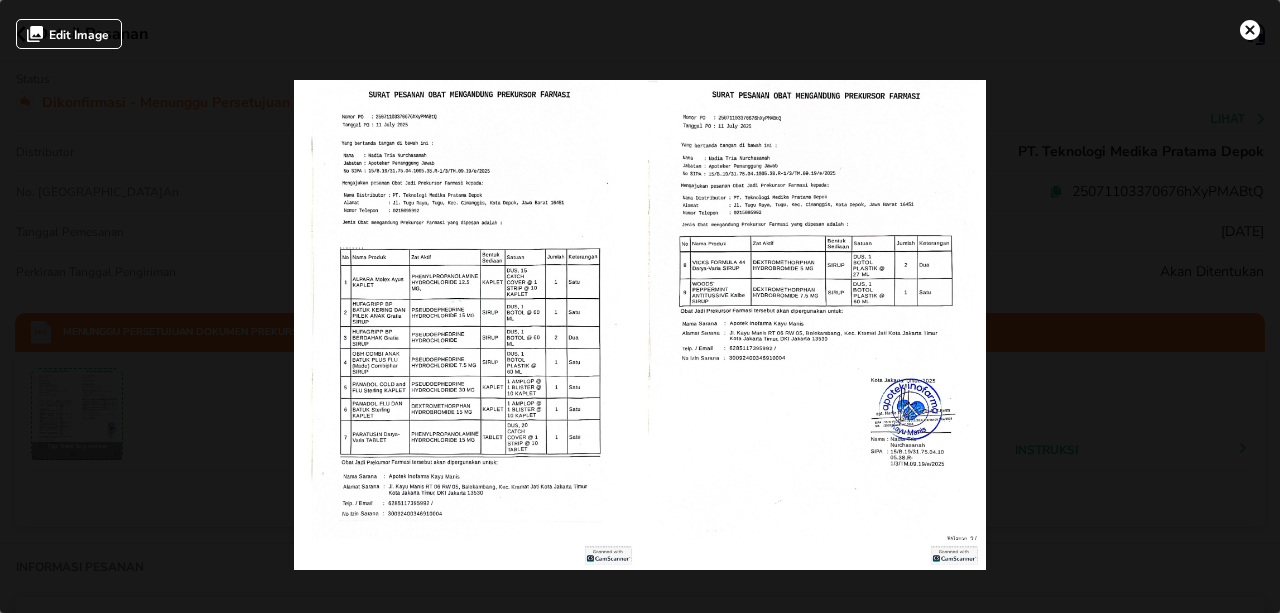 click at bounding box center [1250, 30] 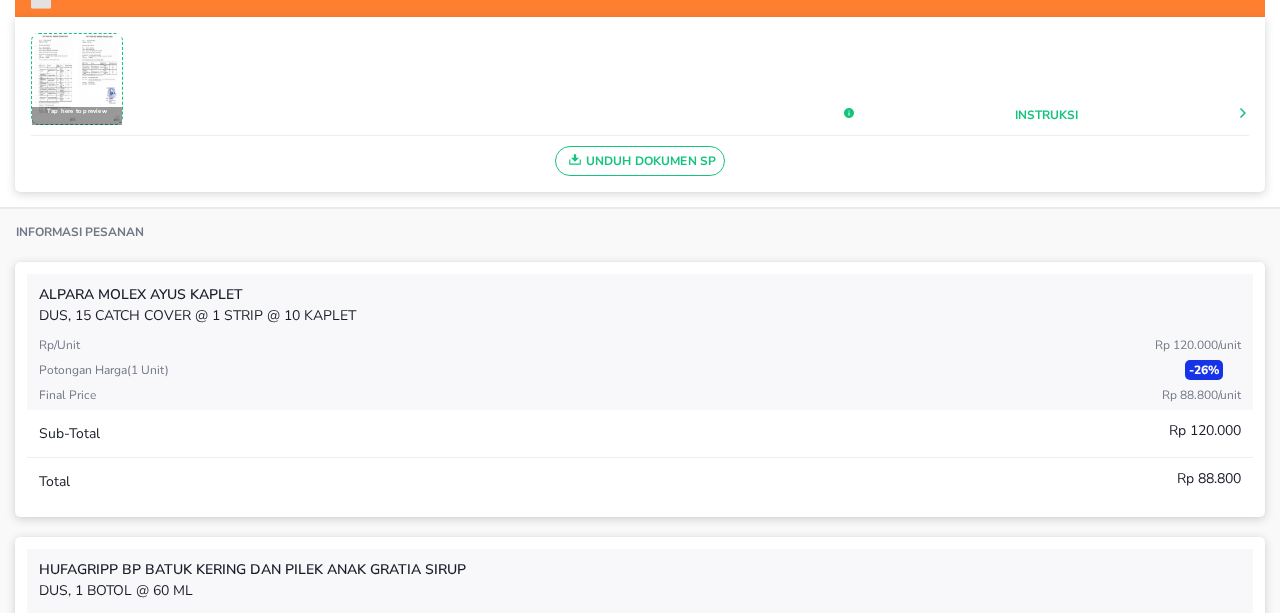 scroll, scrollTop: 300, scrollLeft: 0, axis: vertical 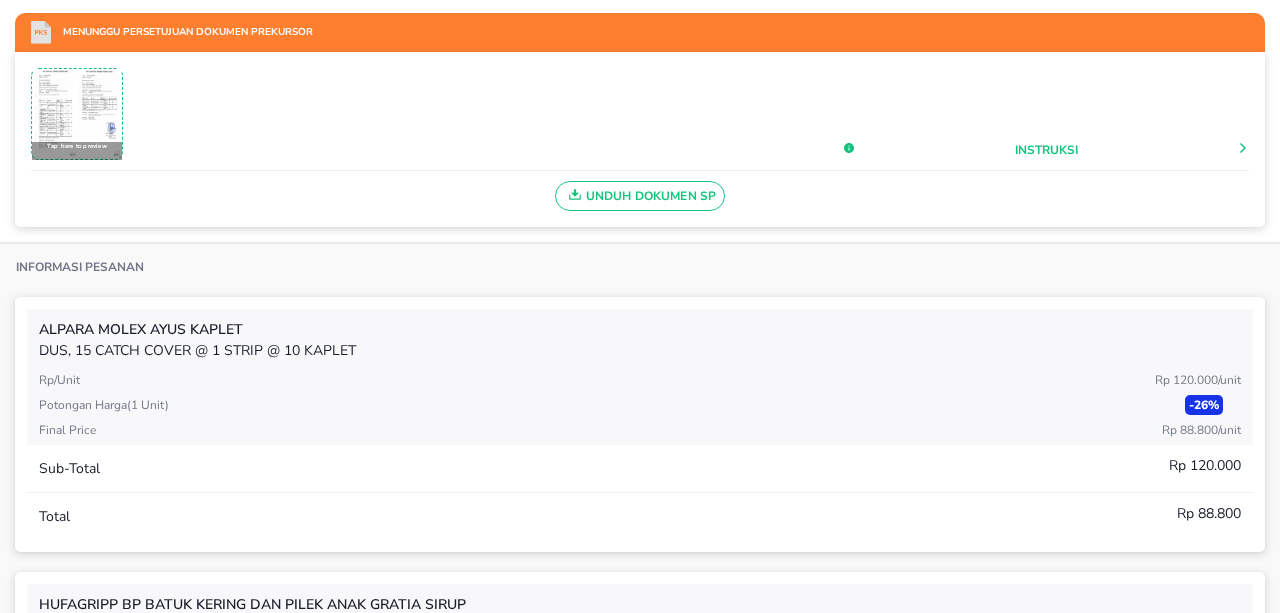 click on "Instruksi" at bounding box center [1046, 150] 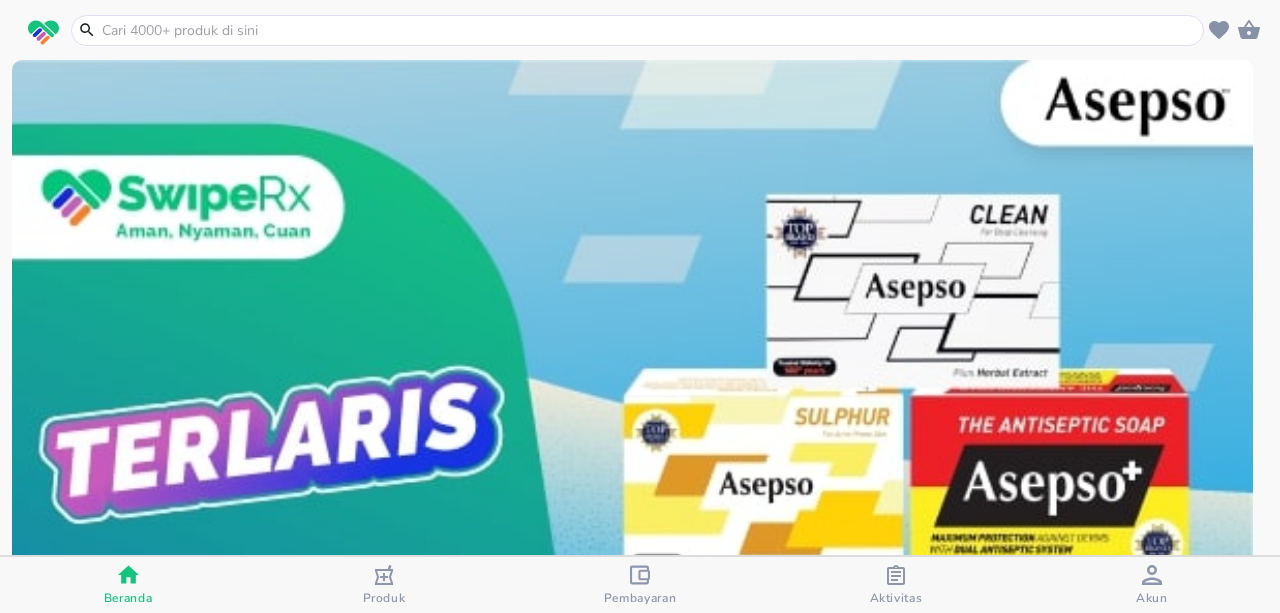 click 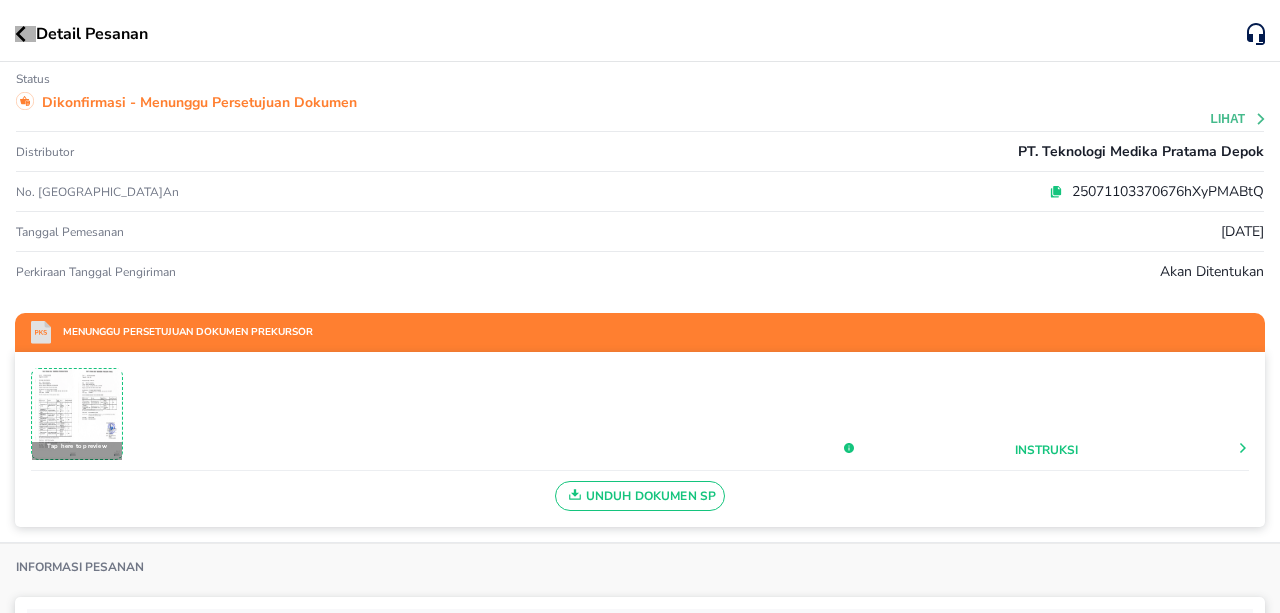 click 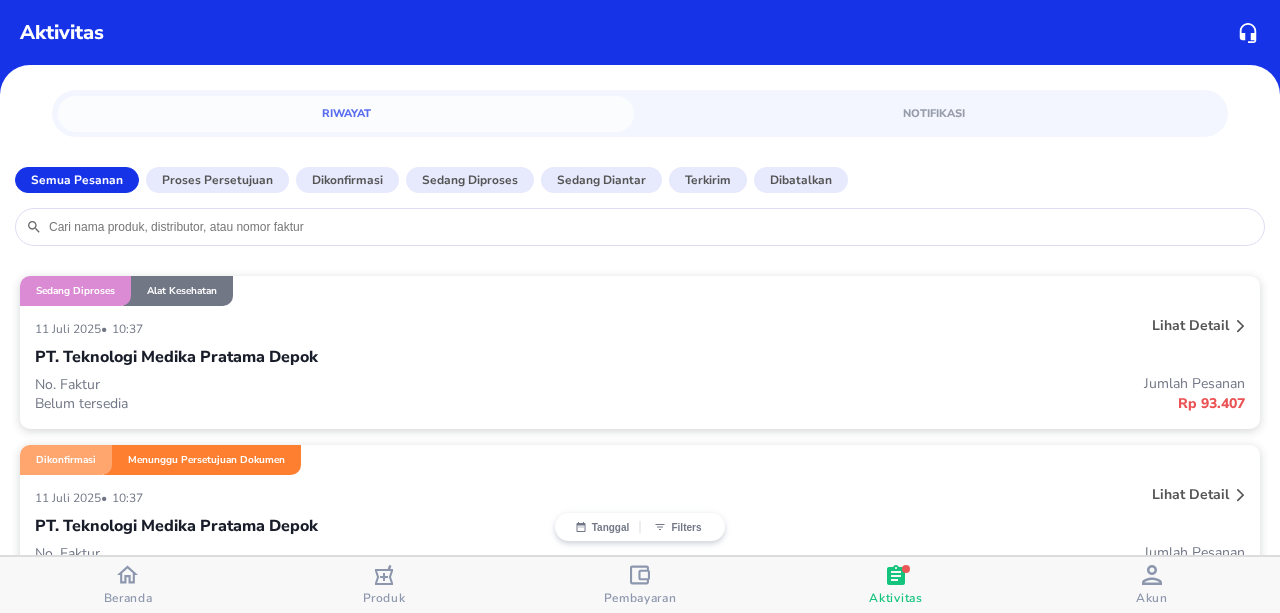 click on "PT. Teknologi Medika Pratama Depok" at bounding box center [640, 357] 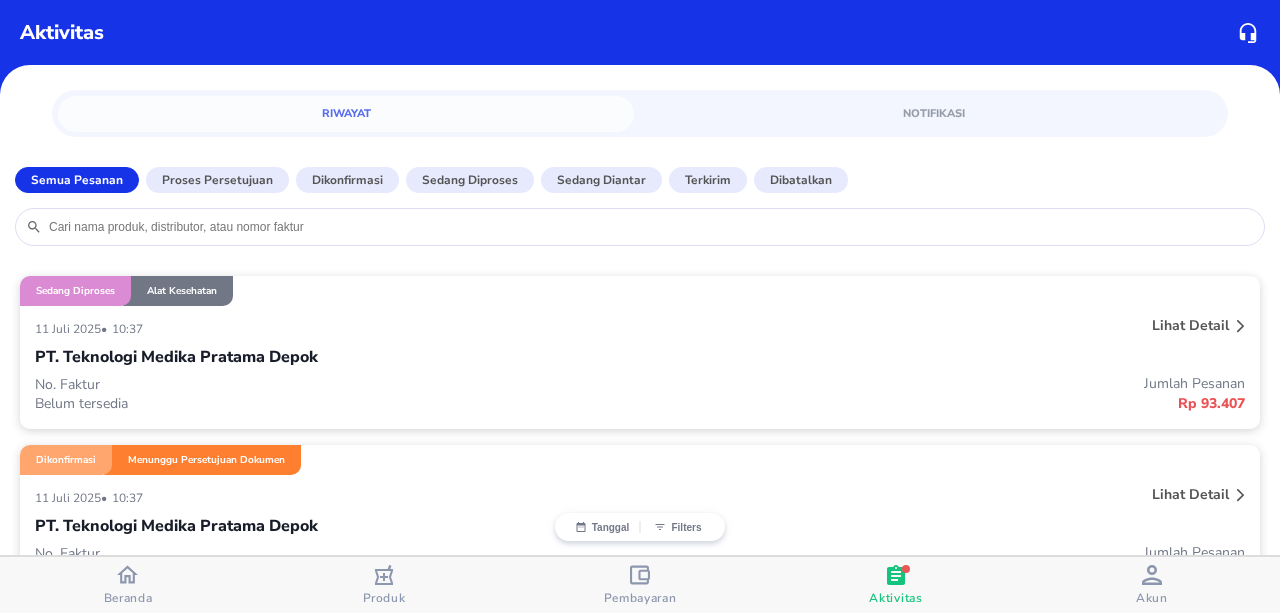 click on "[DATE]  • 10:37" at bounding box center (388, 328) 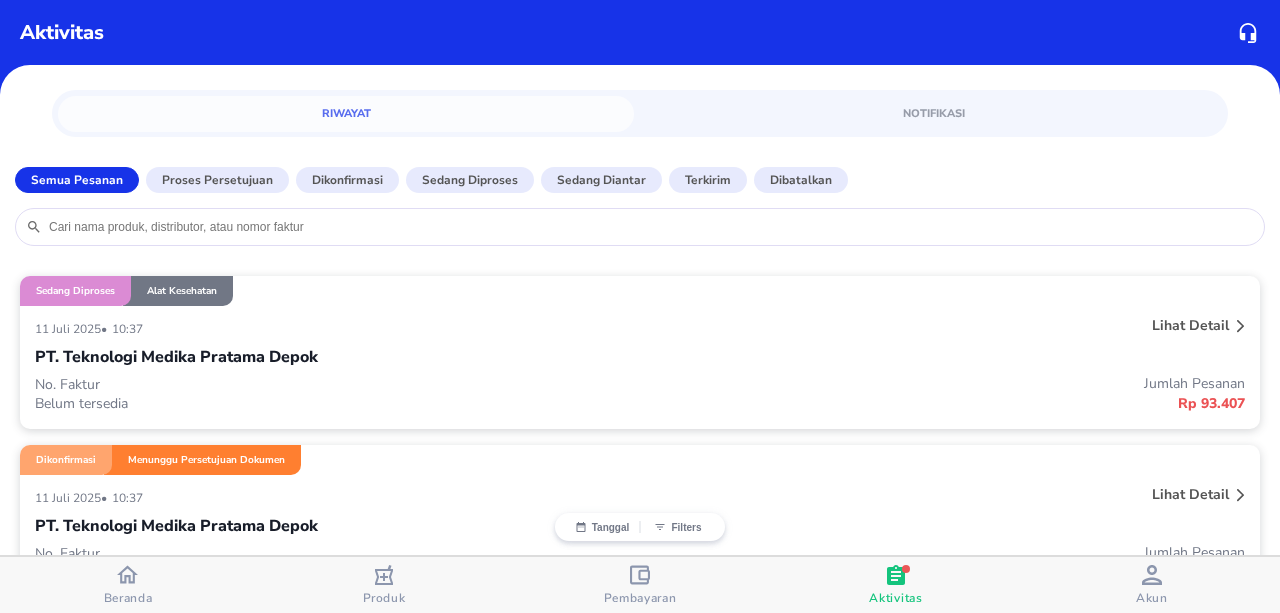 click on "[DATE]  • 10:37" at bounding box center (388, 328) 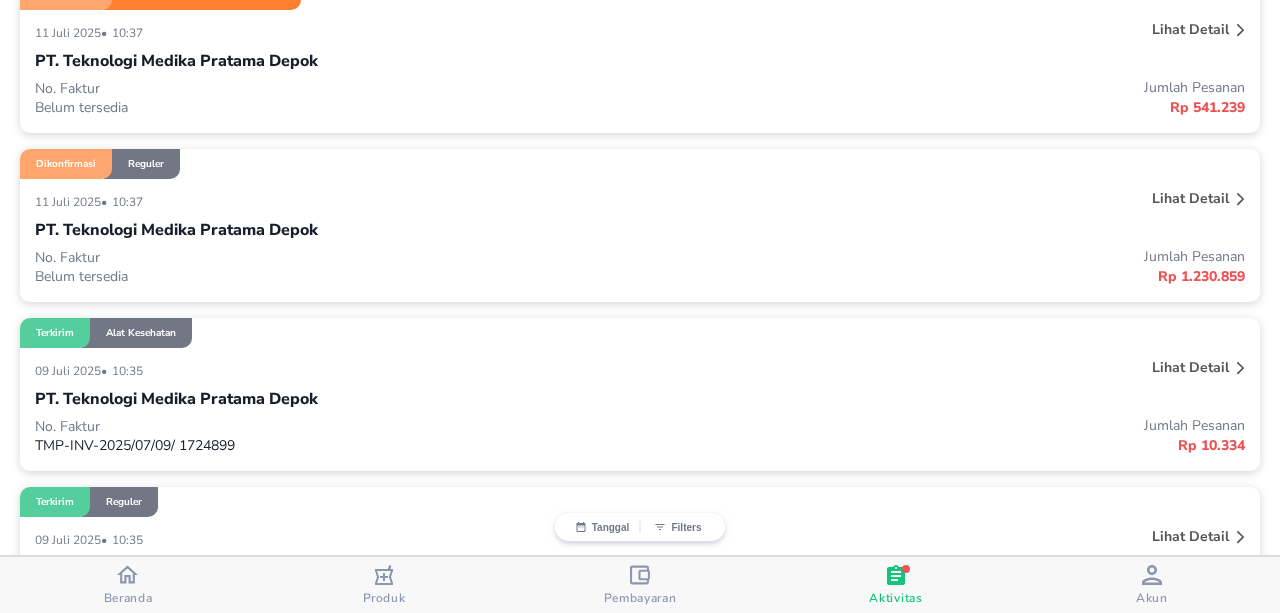 scroll, scrollTop: 500, scrollLeft: 0, axis: vertical 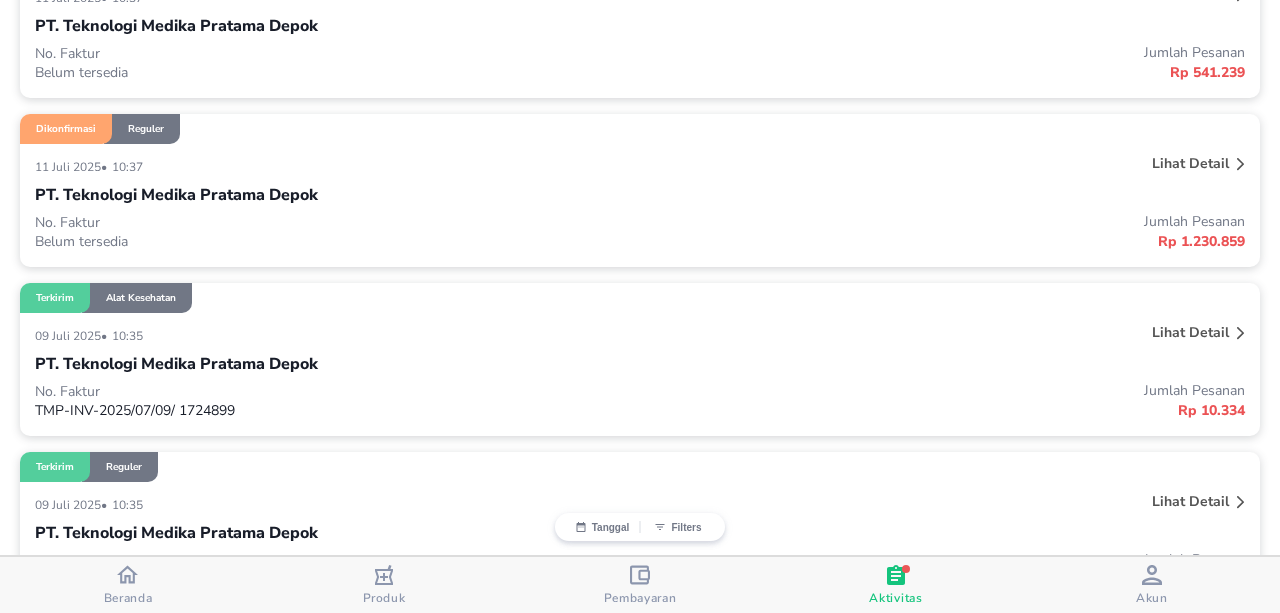 click on "[DATE]  • 10:37" at bounding box center (388, 166) 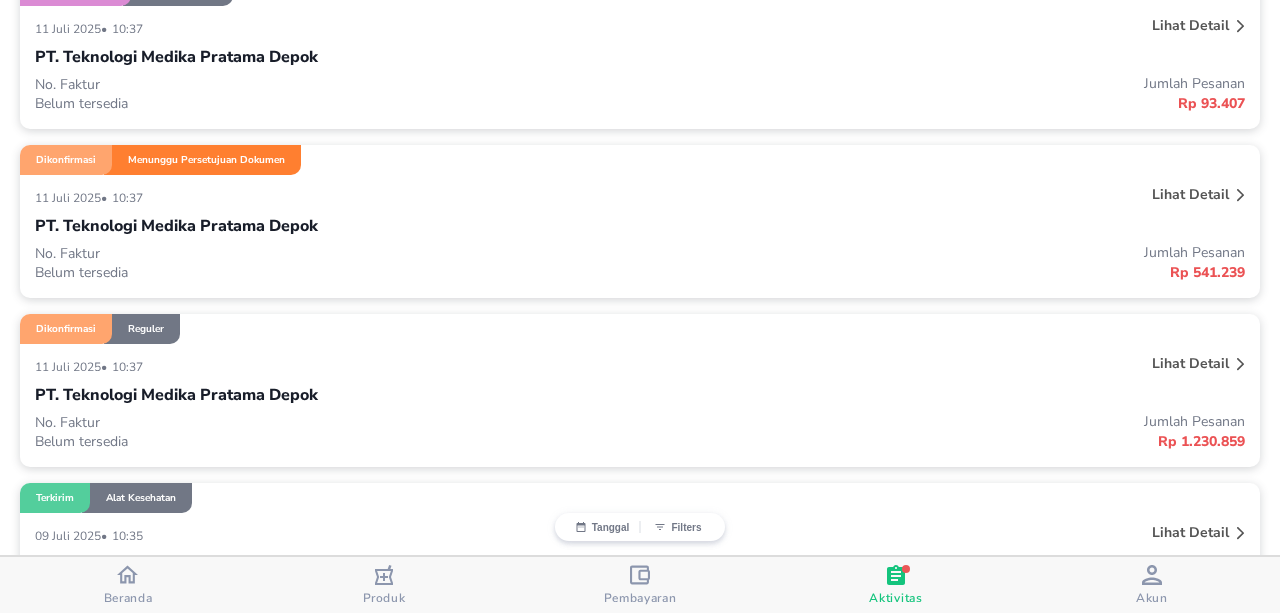 scroll, scrollTop: 0, scrollLeft: 0, axis: both 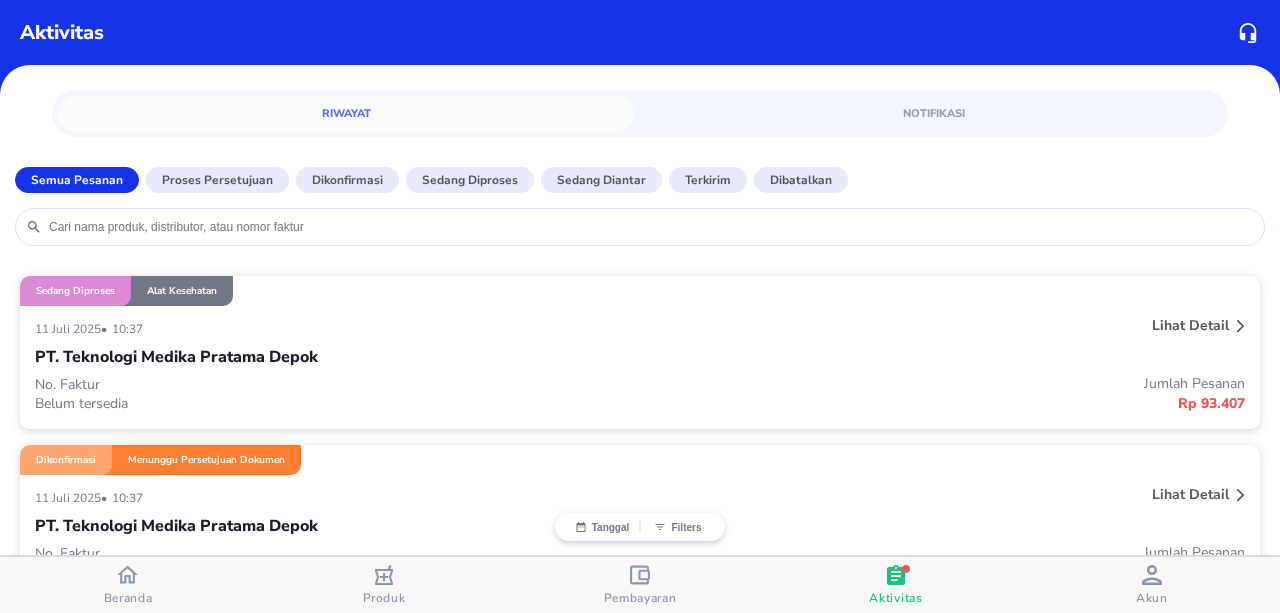 click on "Aktivitas" at bounding box center [896, 585] 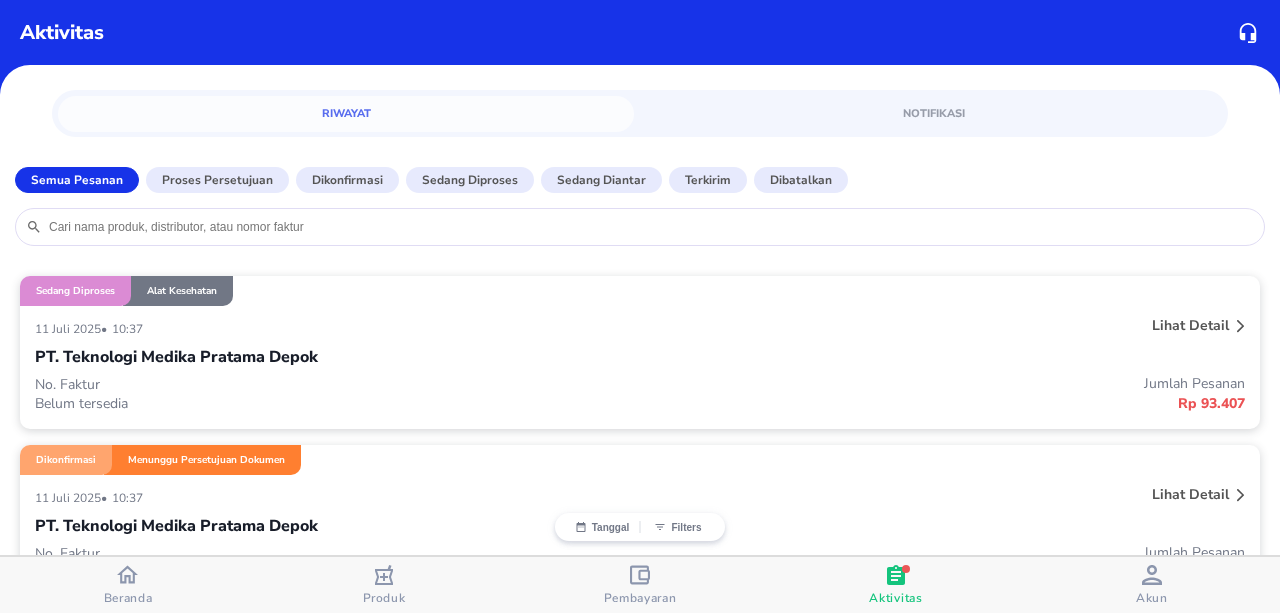 click on "PT. Teknologi Medika Pratama Depok" at bounding box center (640, 357) 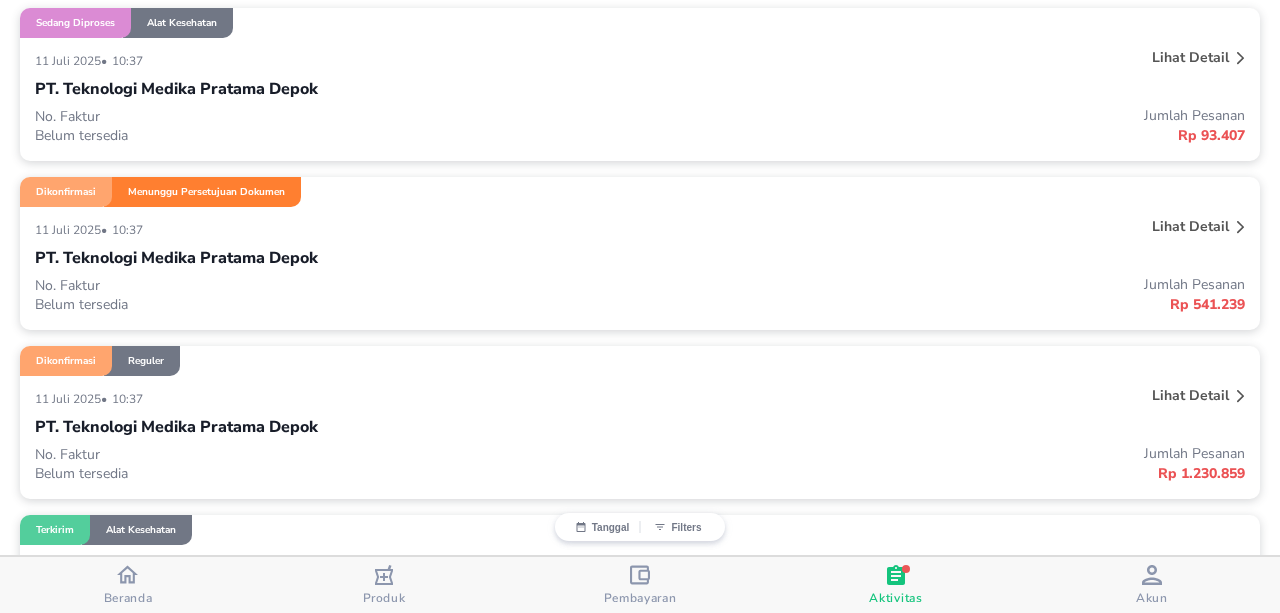 scroll, scrollTop: 300, scrollLeft: 0, axis: vertical 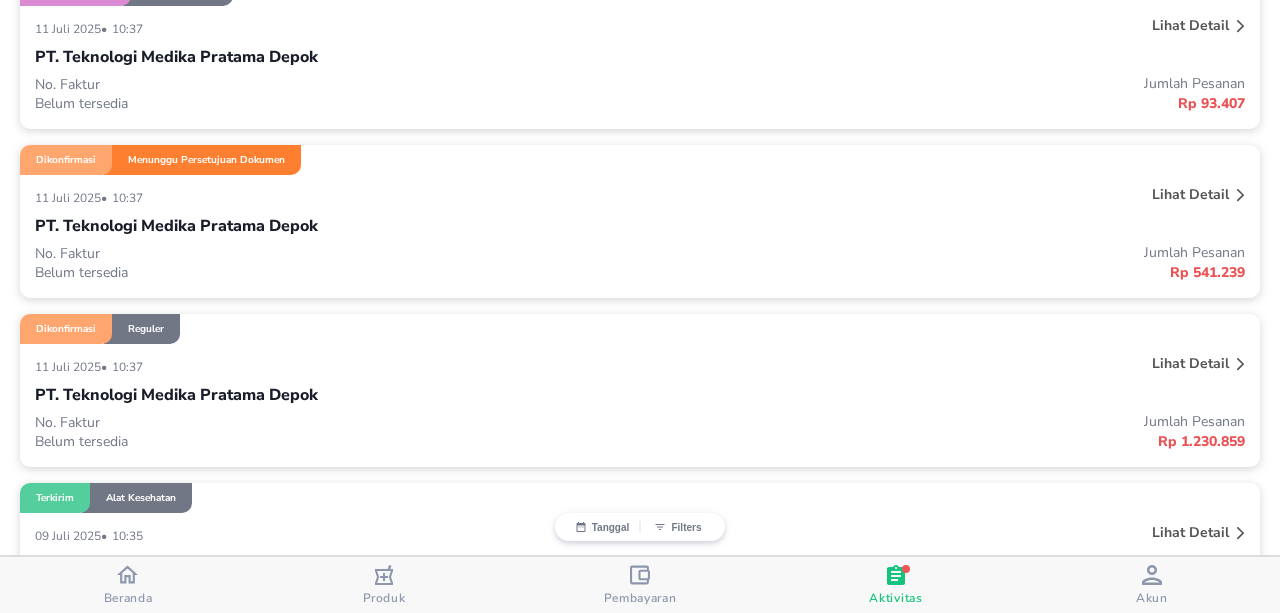click on "Lihat detail" at bounding box center (997, 366) 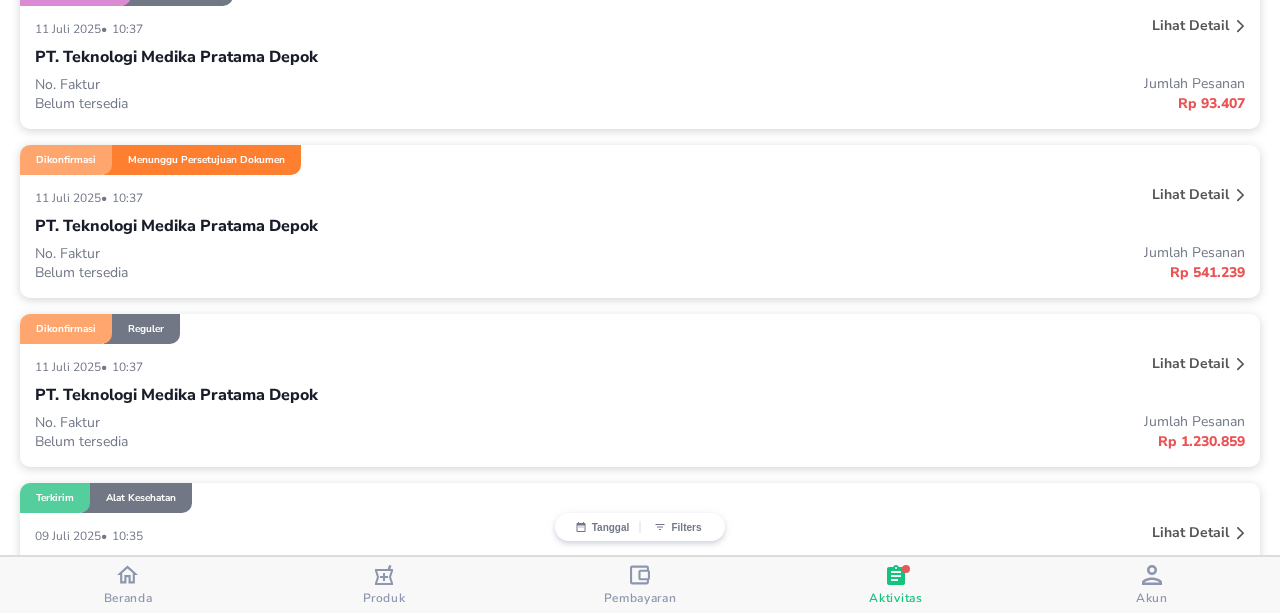 click on "Lihat detail" at bounding box center (1190, 363) 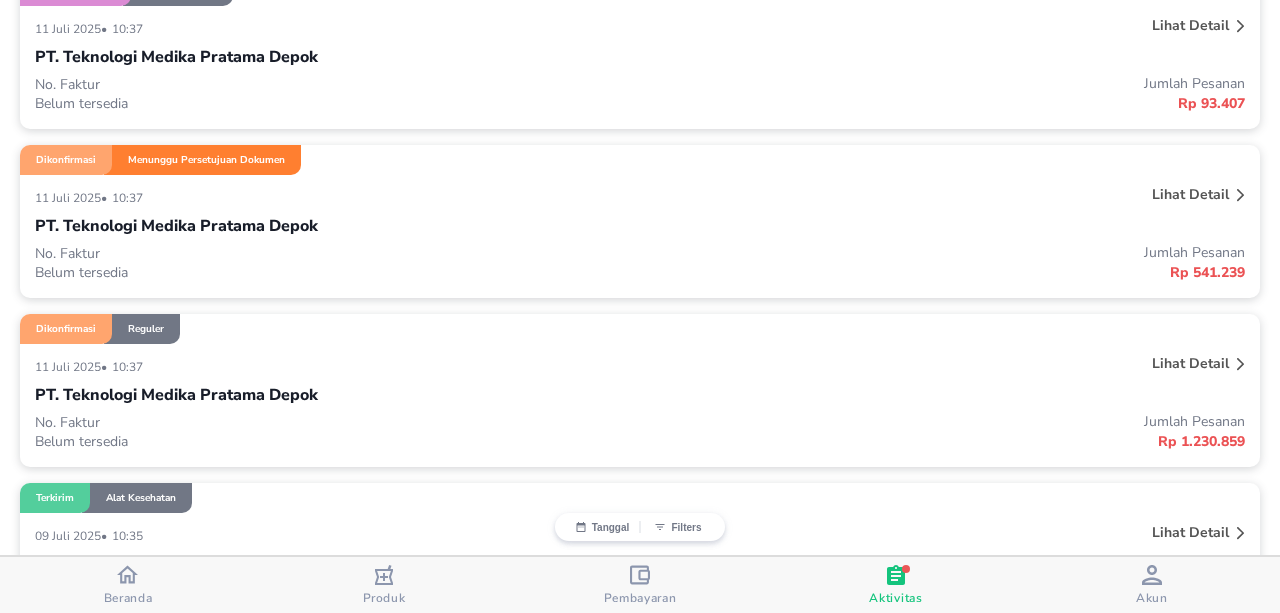 click on "Lihat detail" at bounding box center [1190, 363] 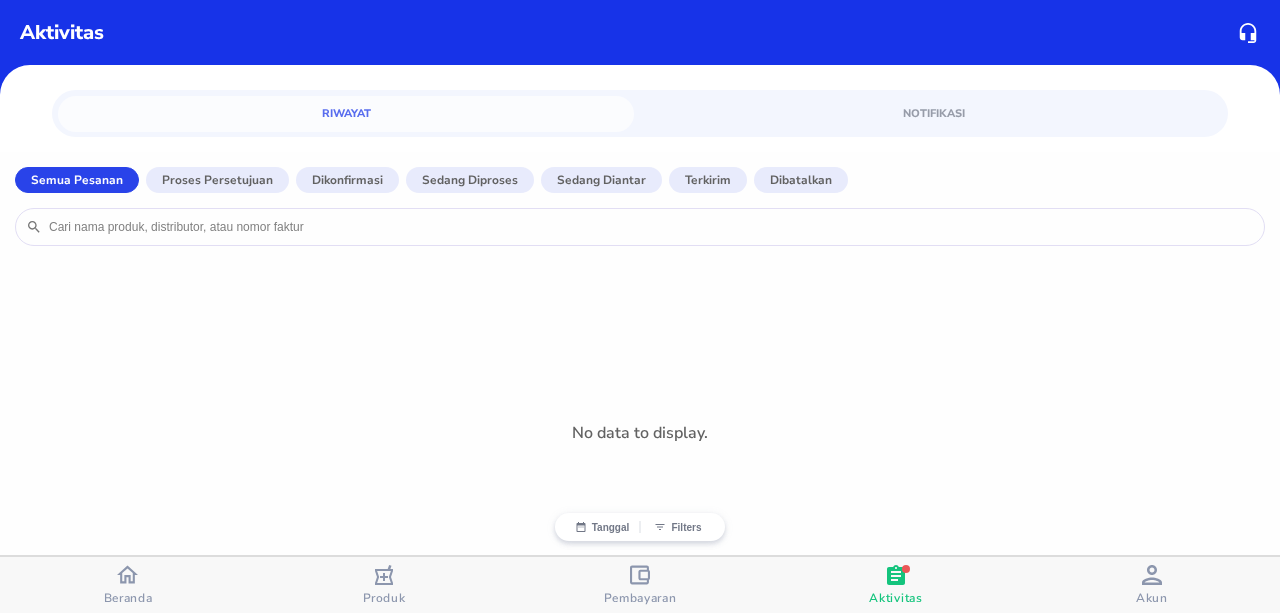 scroll, scrollTop: 0, scrollLeft: 0, axis: both 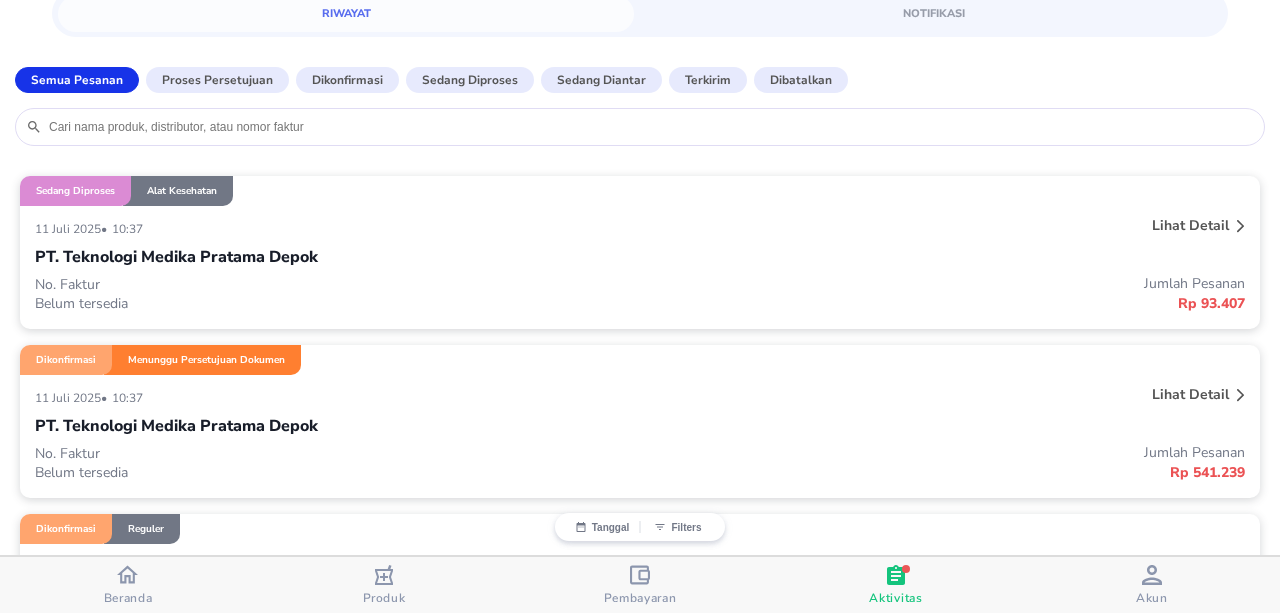 click on "[DATE]  • 10:37" at bounding box center [388, 397] 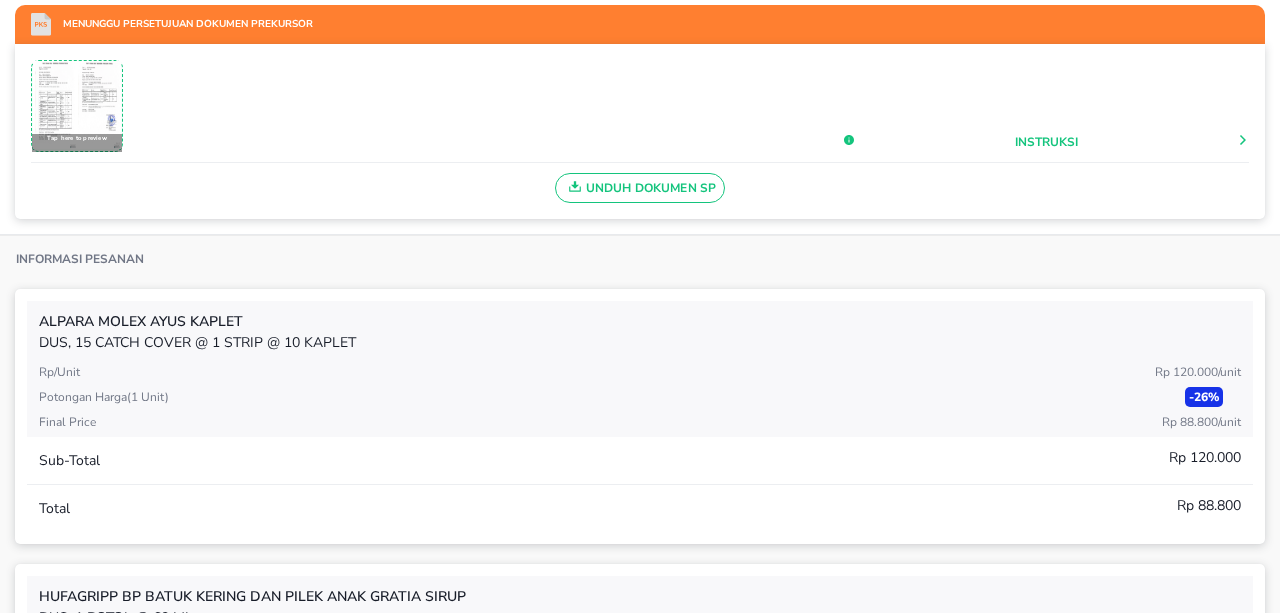 scroll, scrollTop: 0, scrollLeft: 0, axis: both 